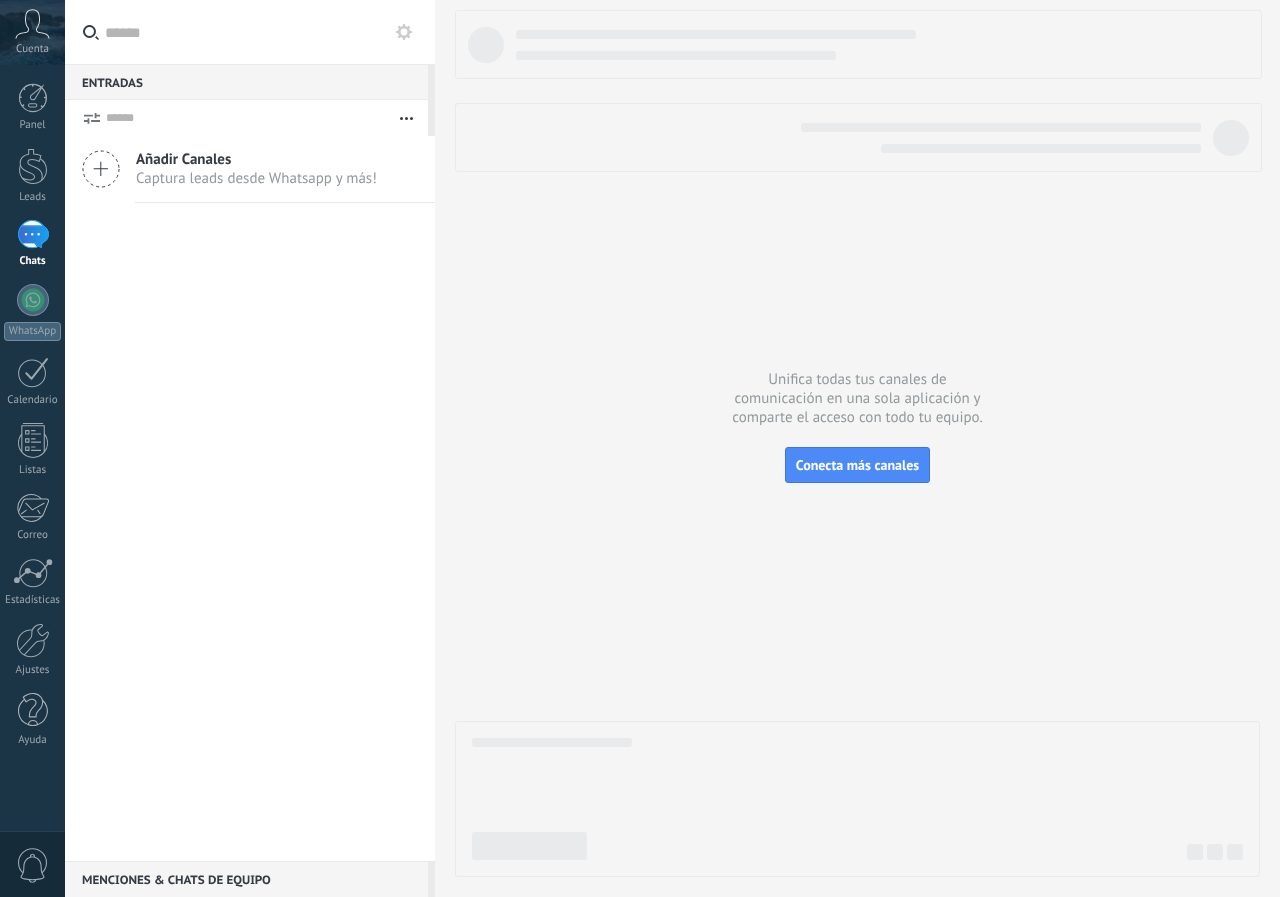 scroll, scrollTop: 0, scrollLeft: 0, axis: both 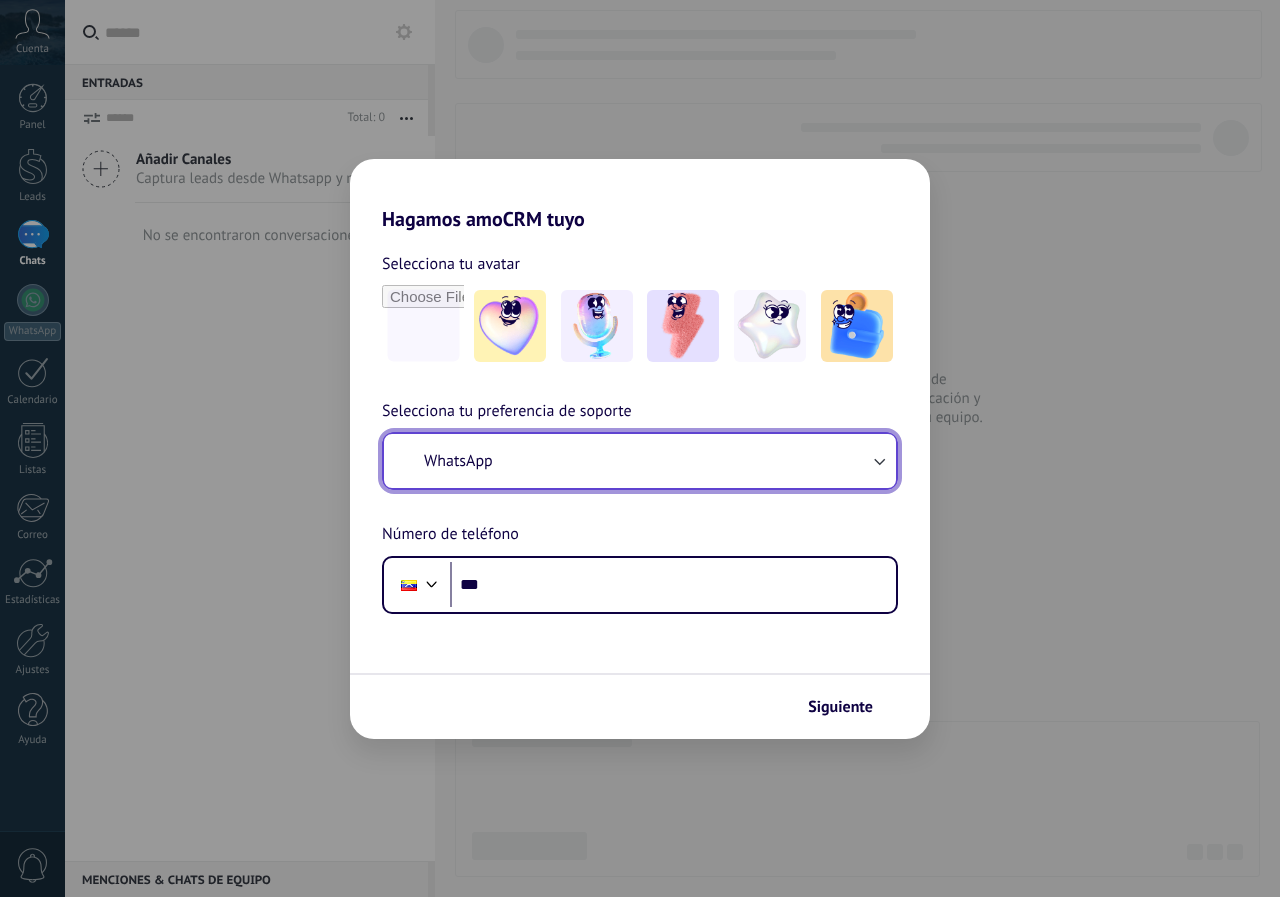 click on "WhatsApp" at bounding box center (640, 461) 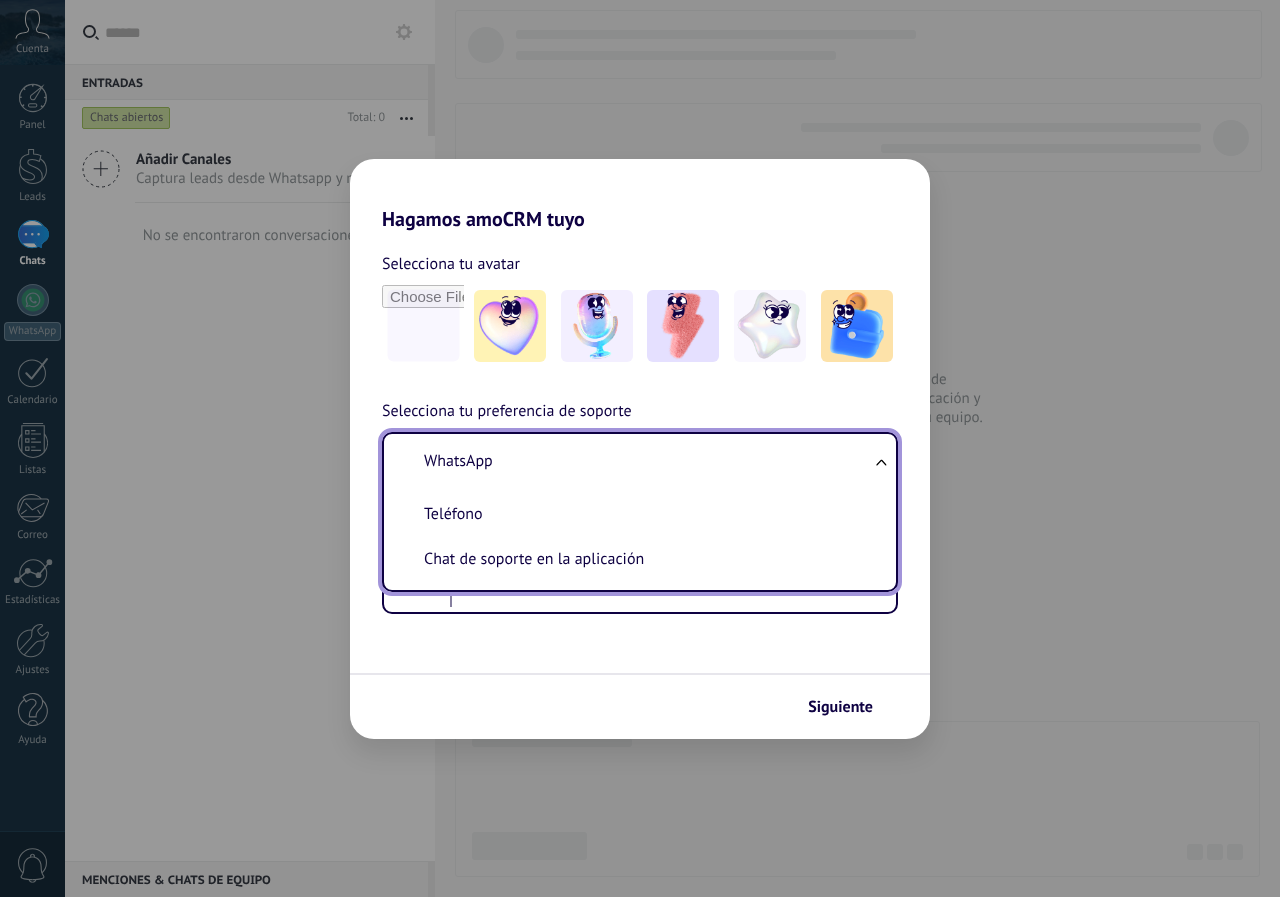 click on "WhatsApp" at bounding box center (636, 461) 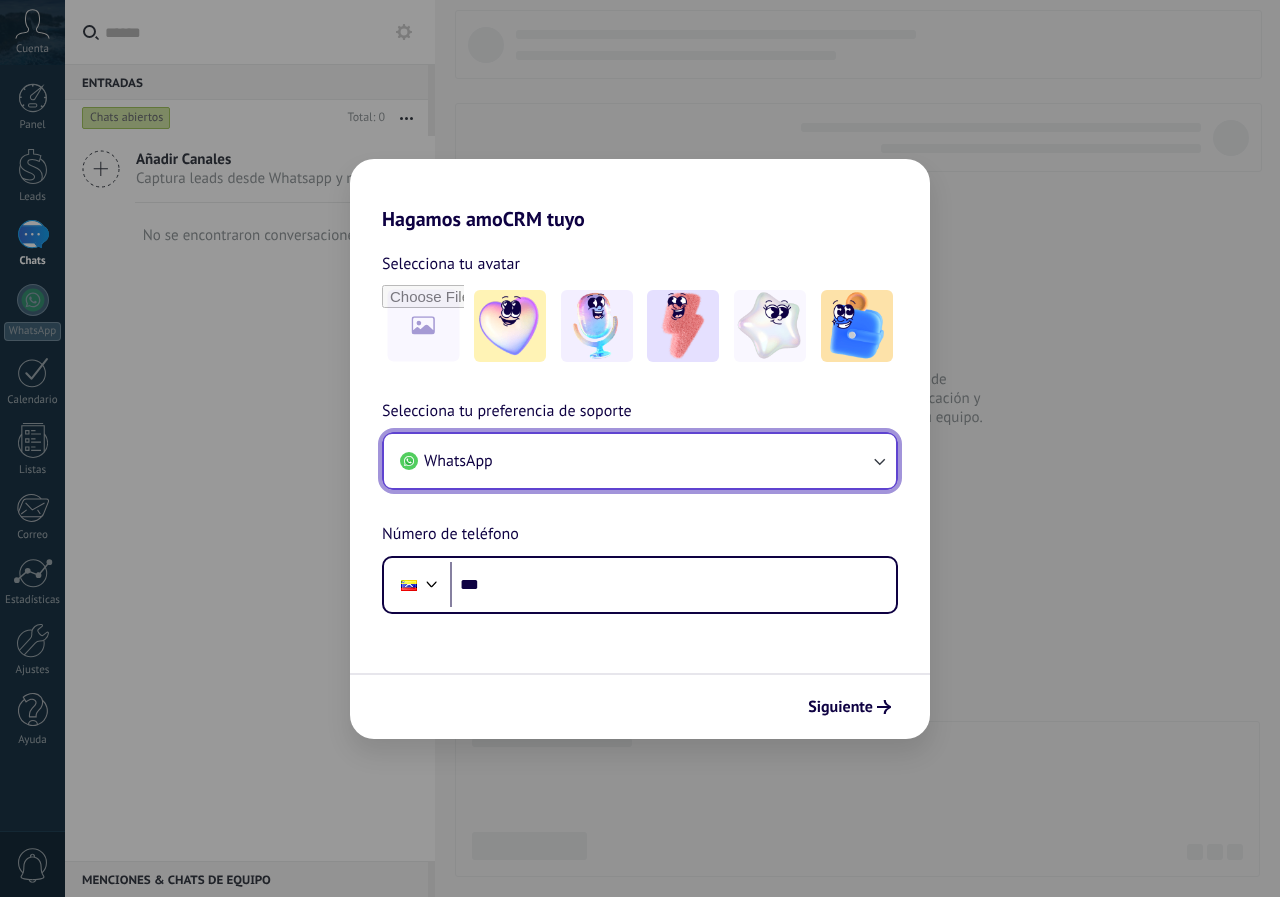scroll, scrollTop: 0, scrollLeft: 0, axis: both 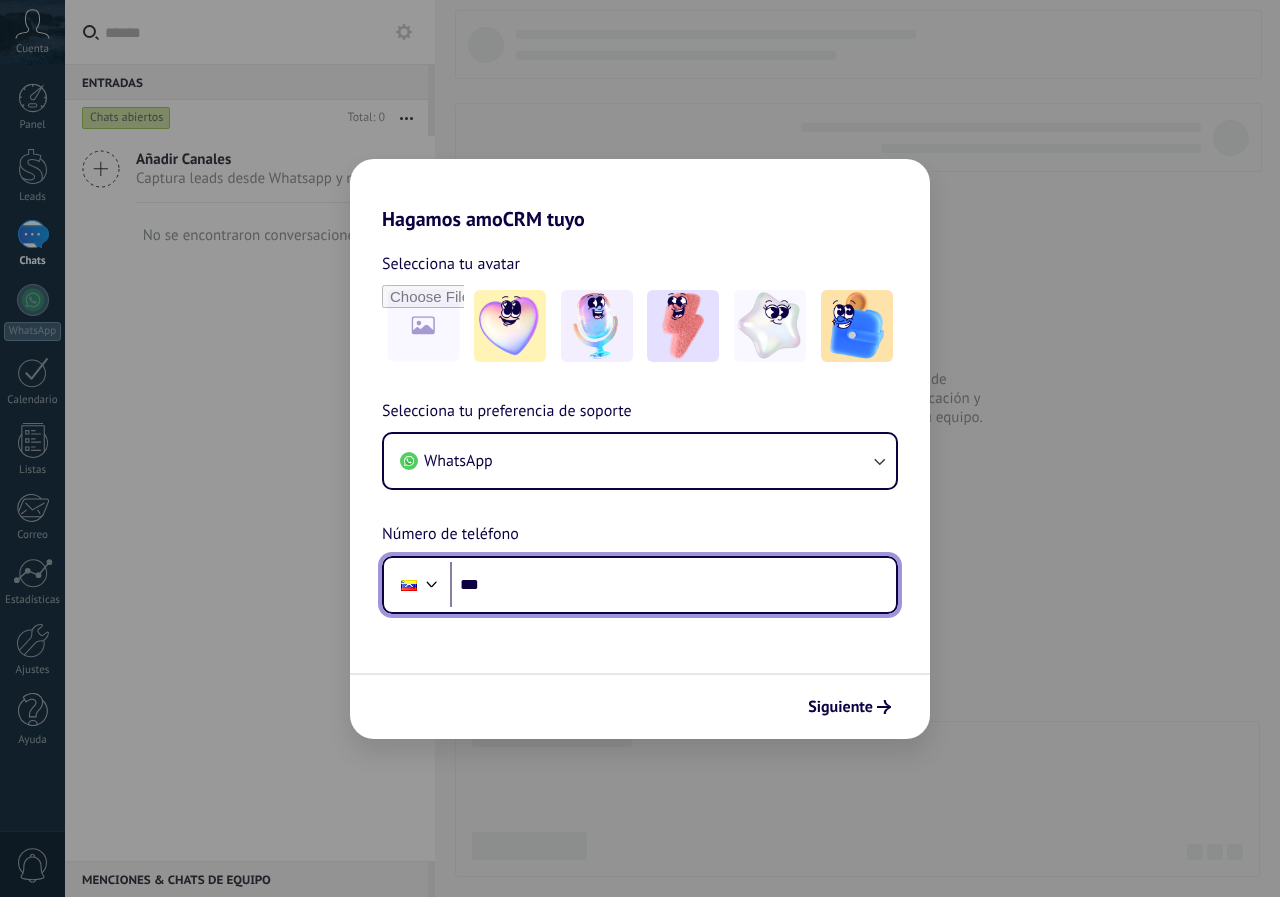 click on "***" at bounding box center (673, 585) 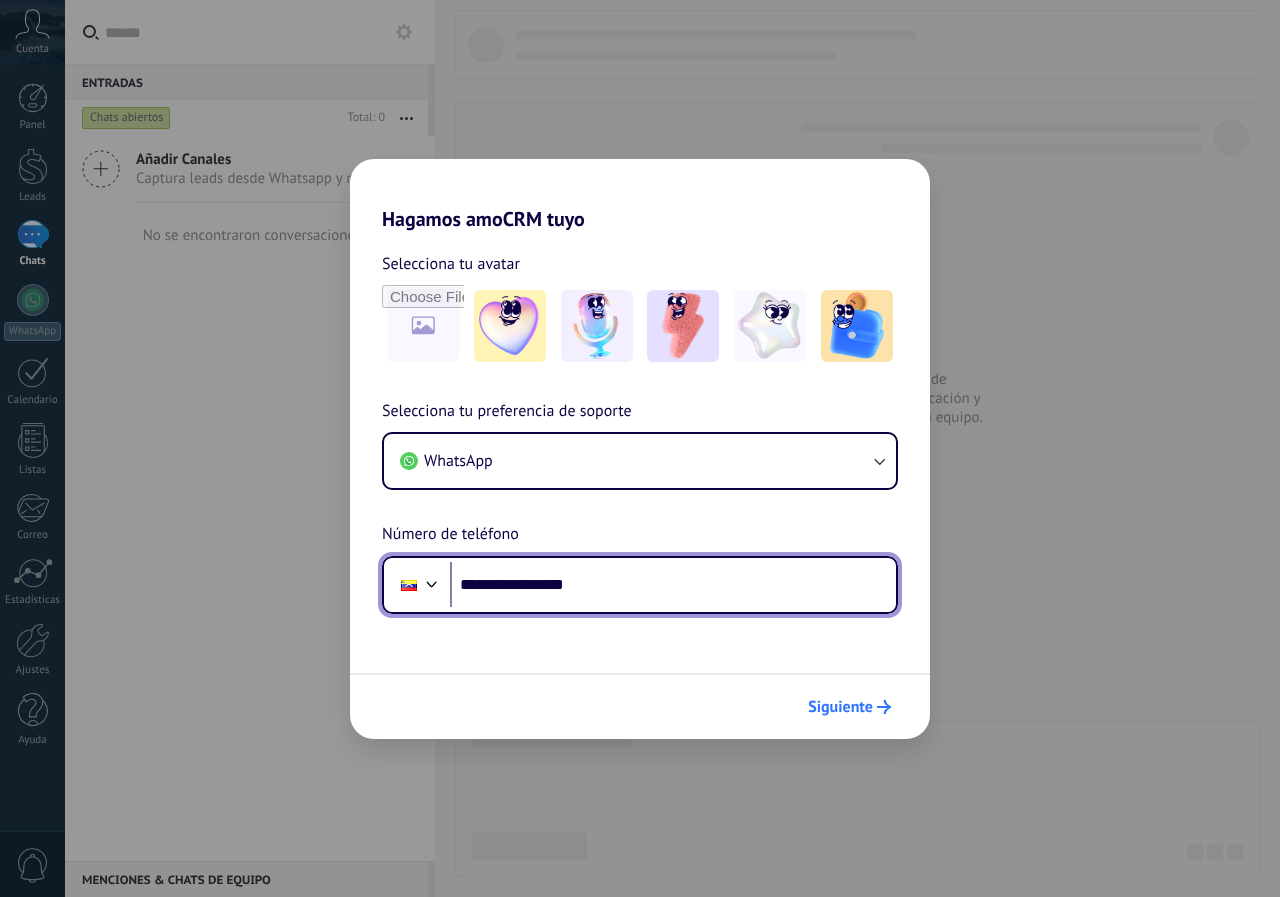 type on "**********" 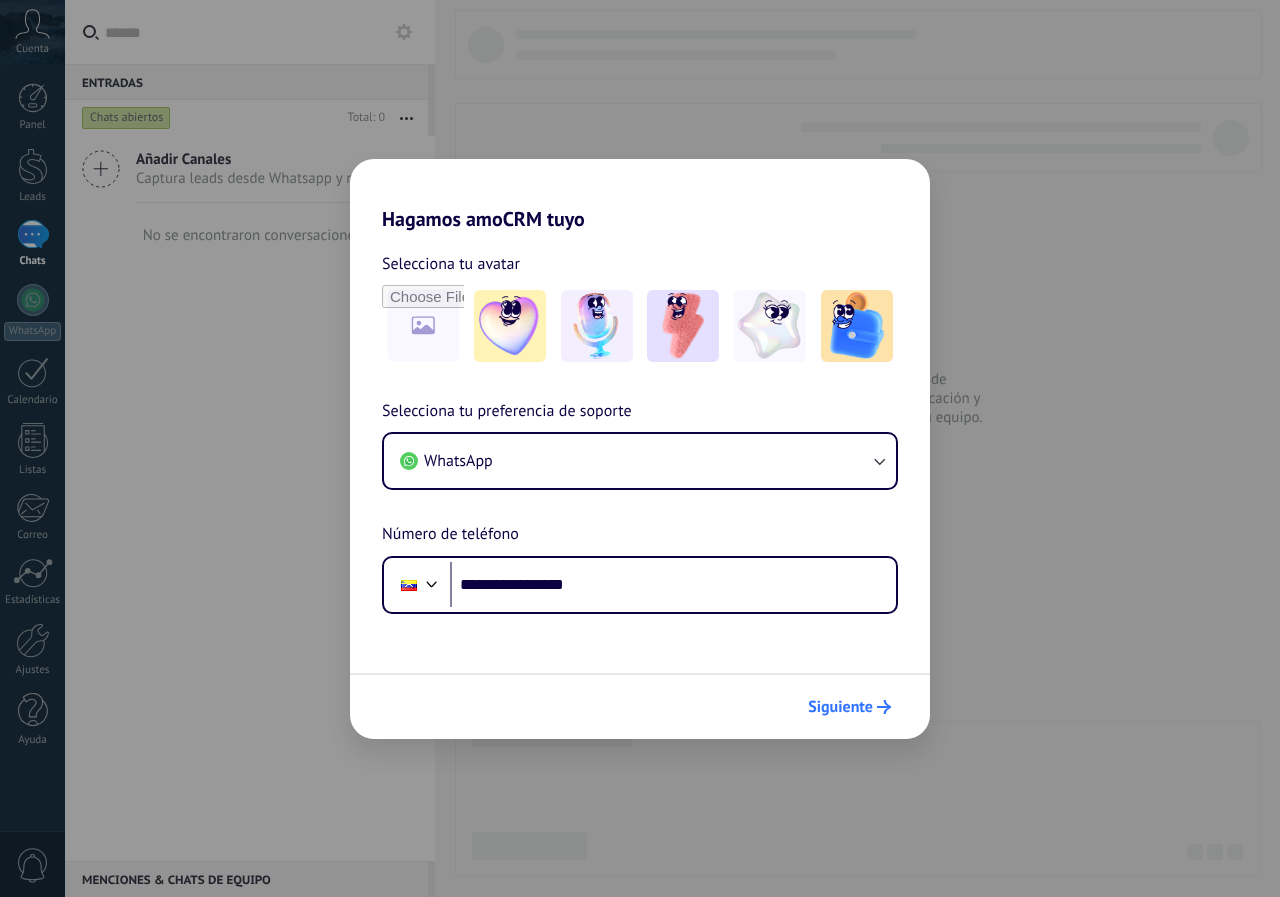 click on "Siguiente" at bounding box center [840, 707] 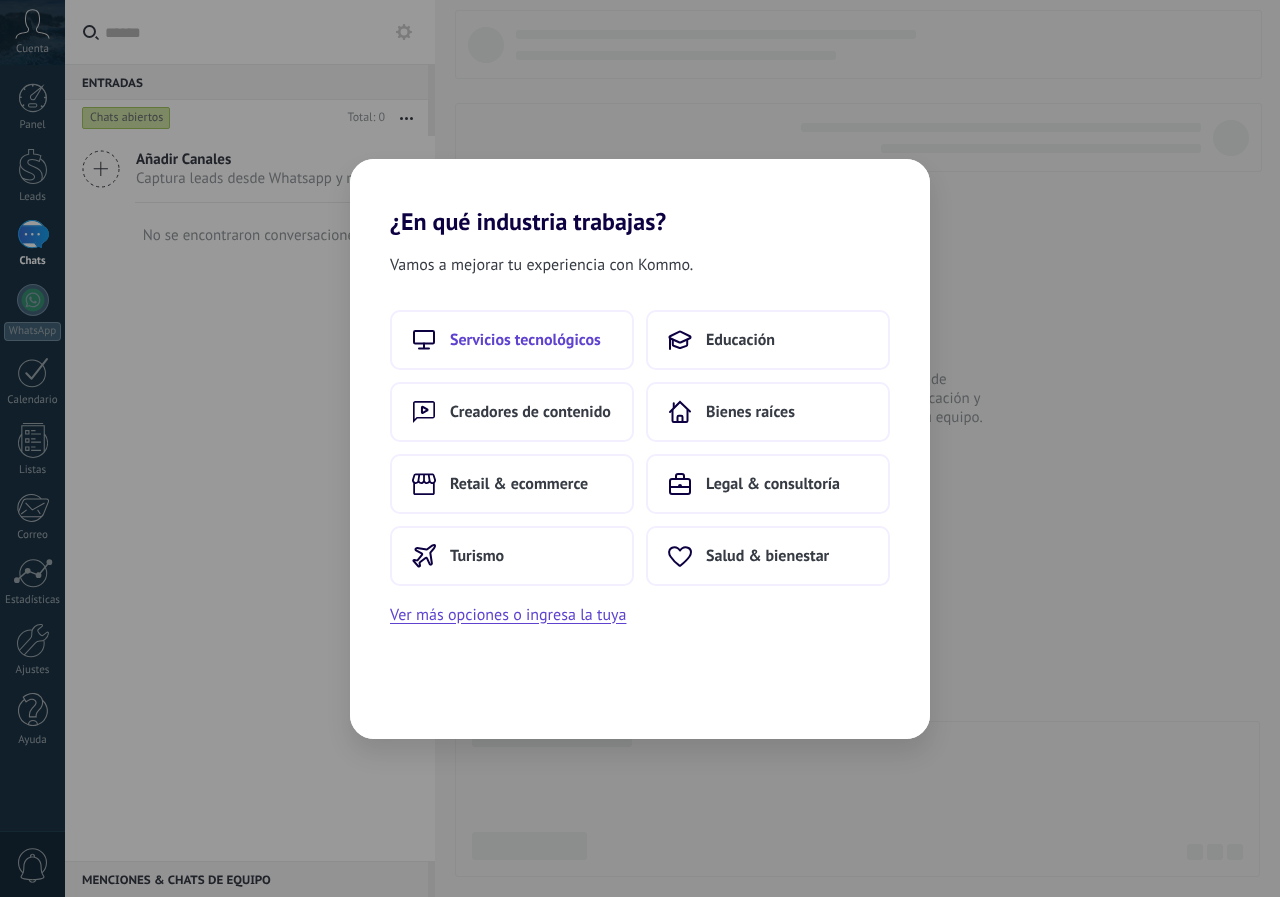 click on "Servicios tecnológicos" at bounding box center (525, 340) 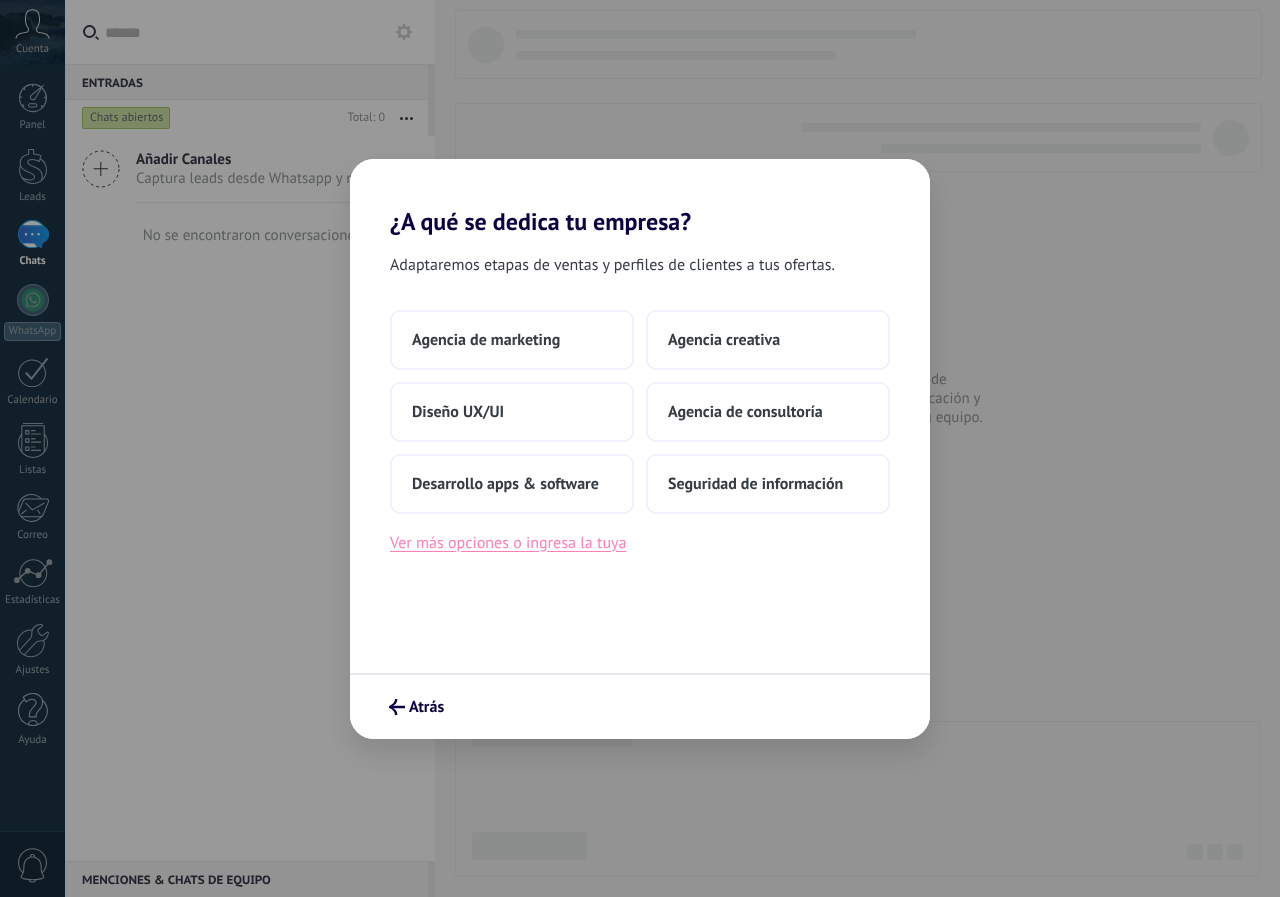 click on "Ver más opciones o ingresa la tuya" at bounding box center (508, 543) 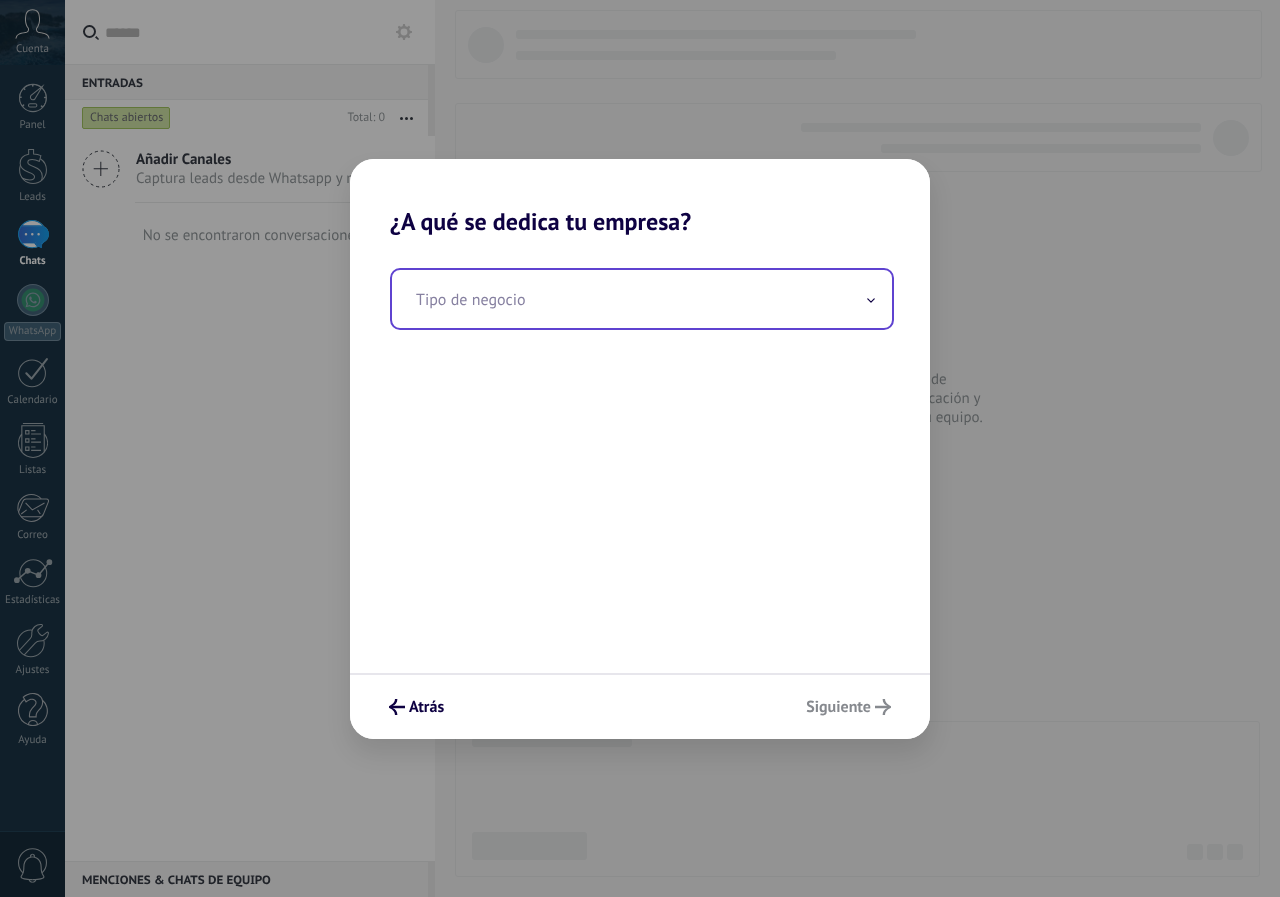click at bounding box center (642, 299) 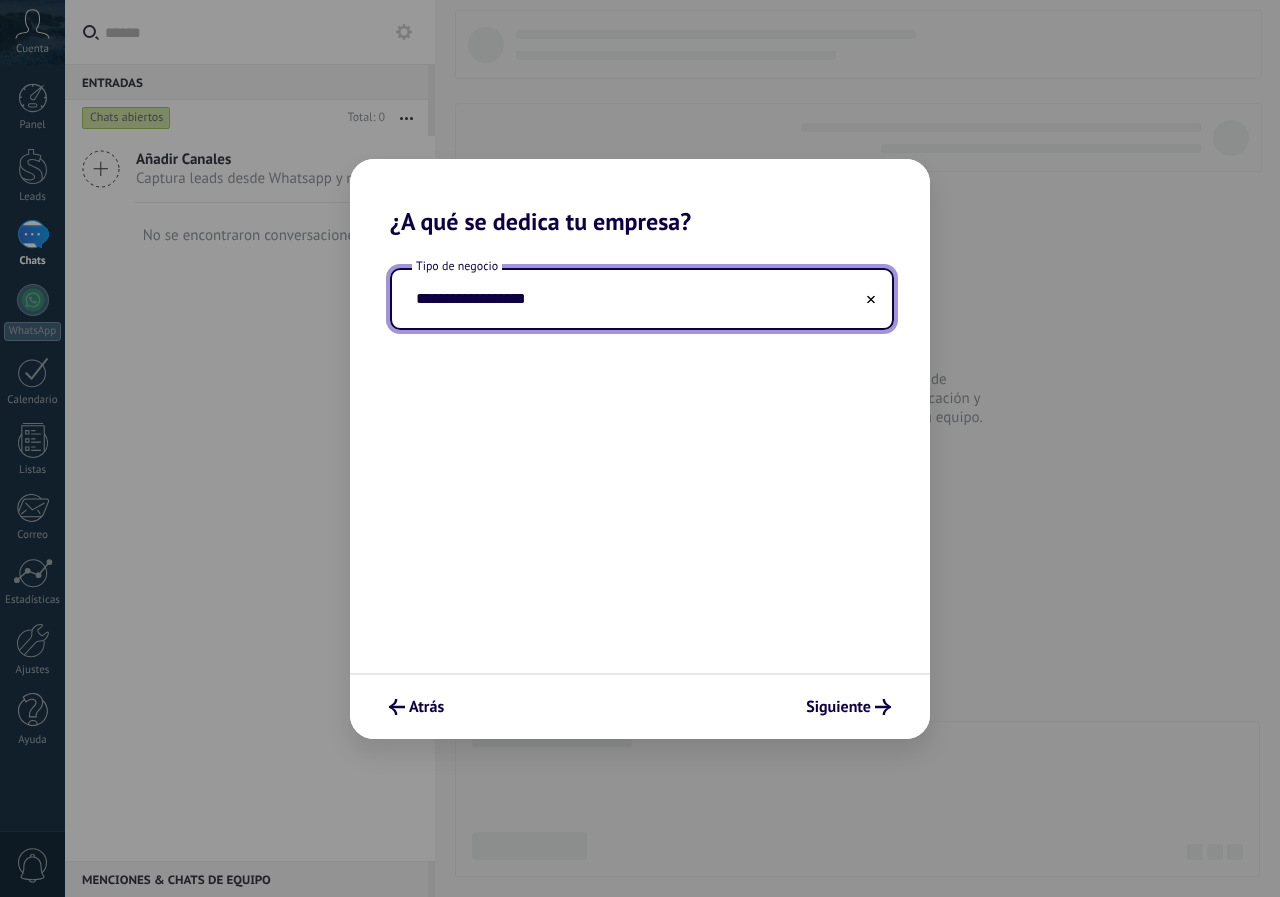 type on "**********" 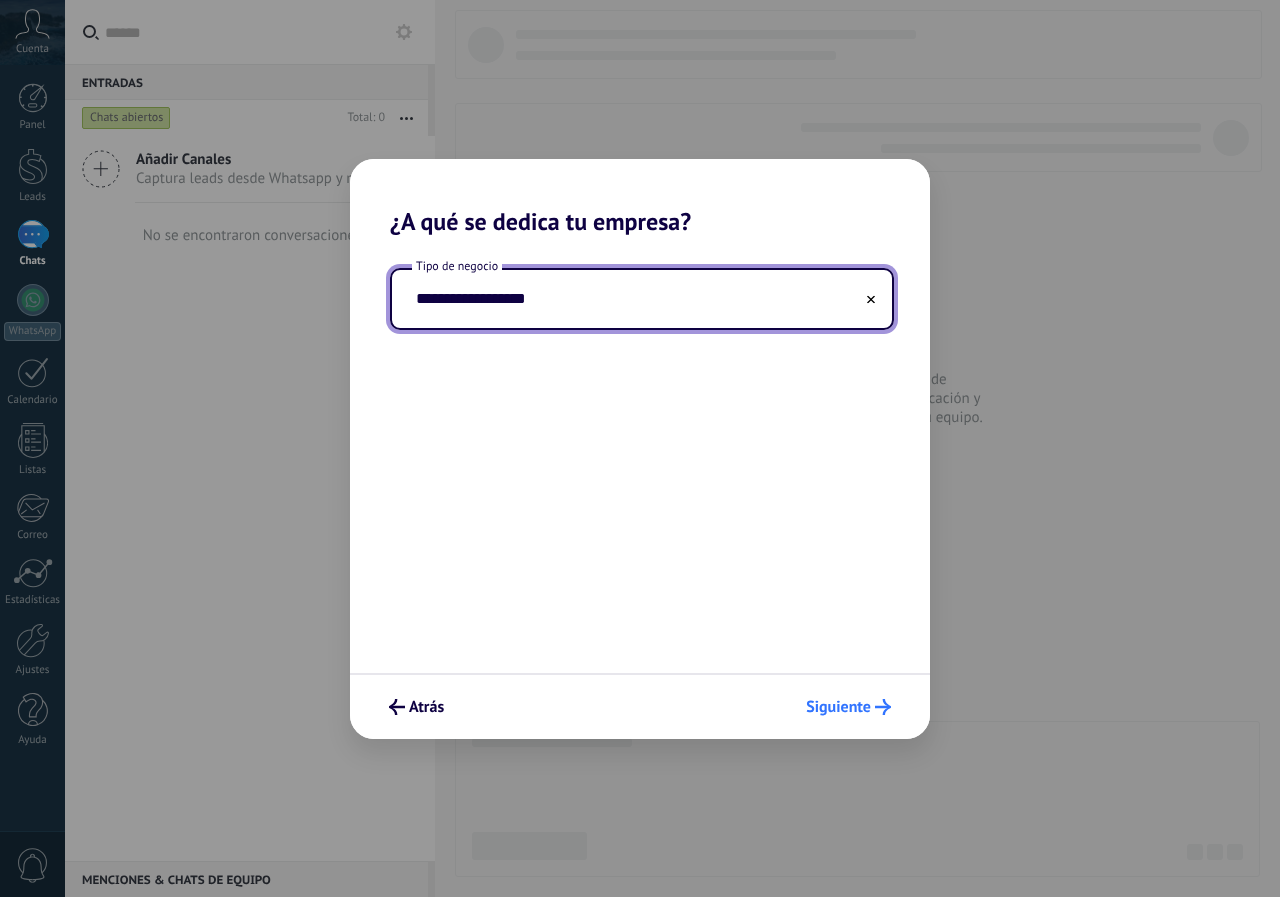 click on "Siguiente" at bounding box center [838, 707] 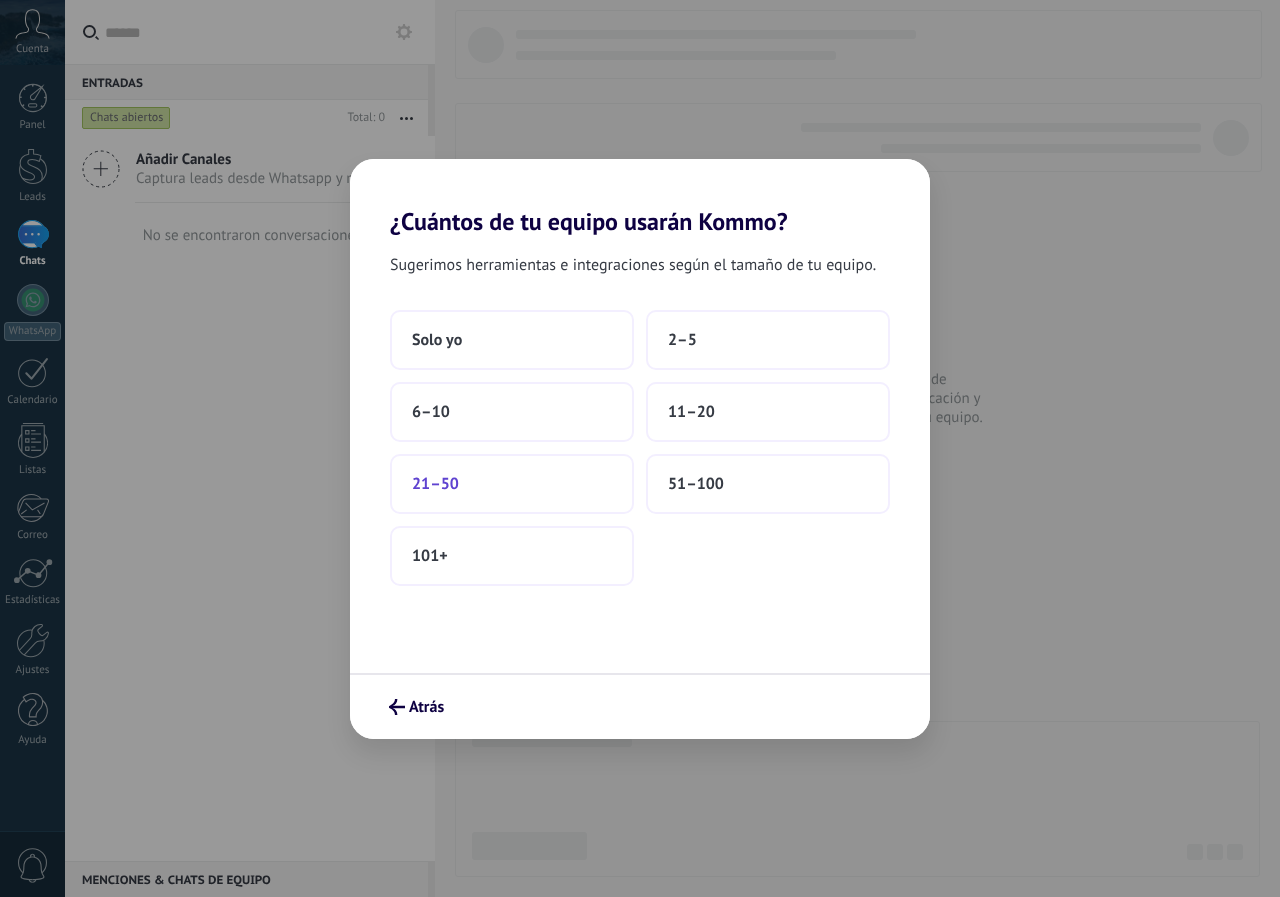click on "21–50" at bounding box center (512, 484) 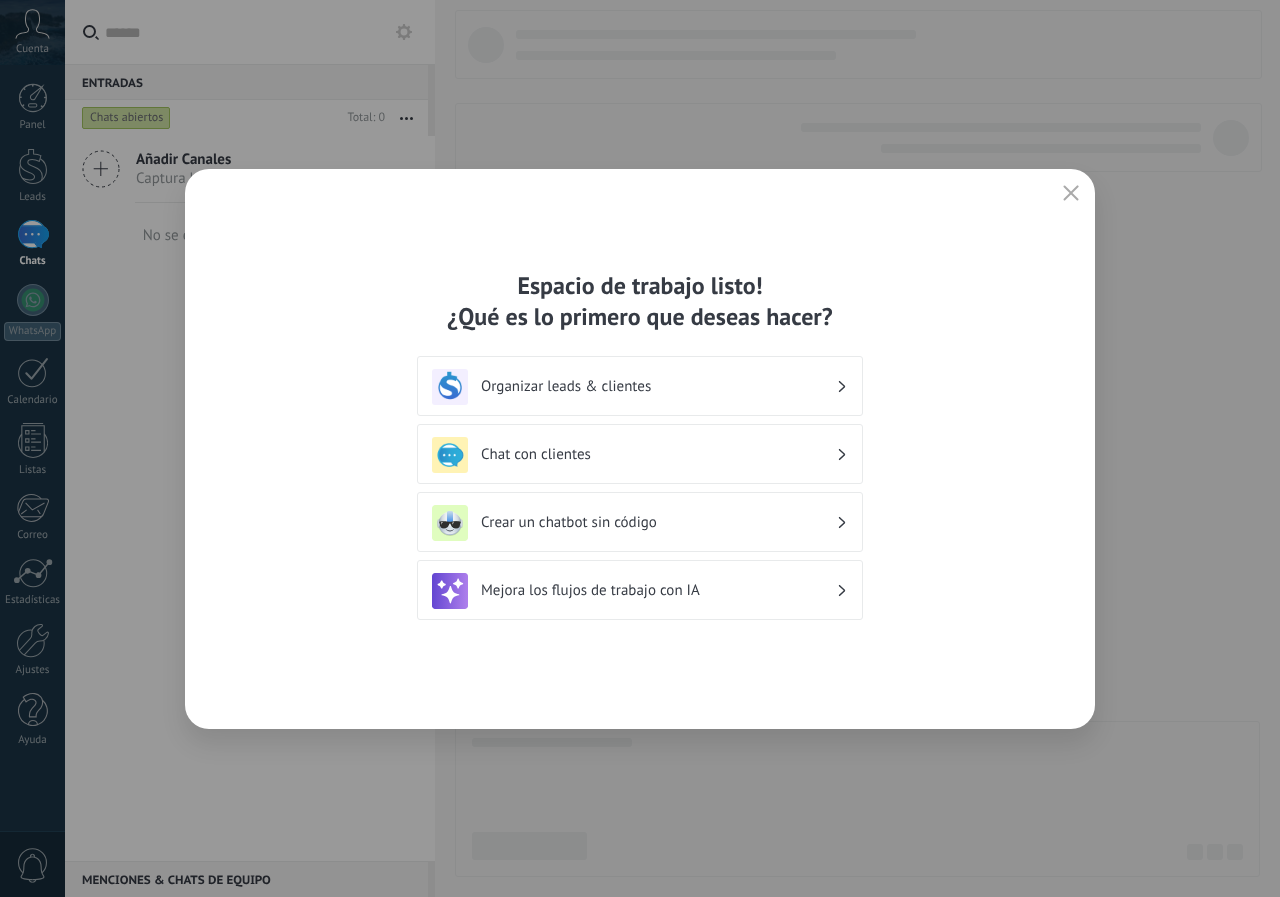 click on "Organizar leads & clientes" at bounding box center (658, 386) 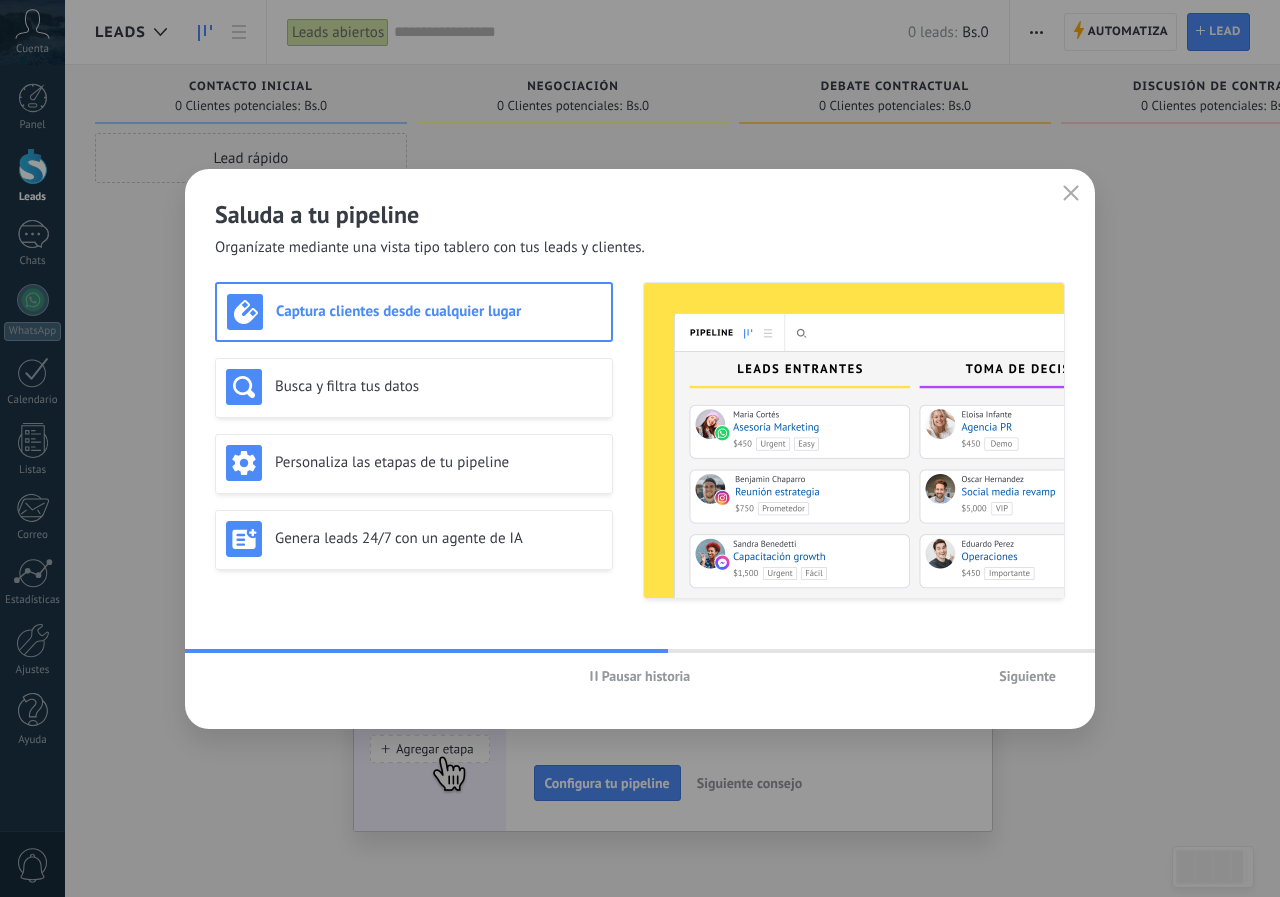 click on "Siguiente" at bounding box center (1027, 676) 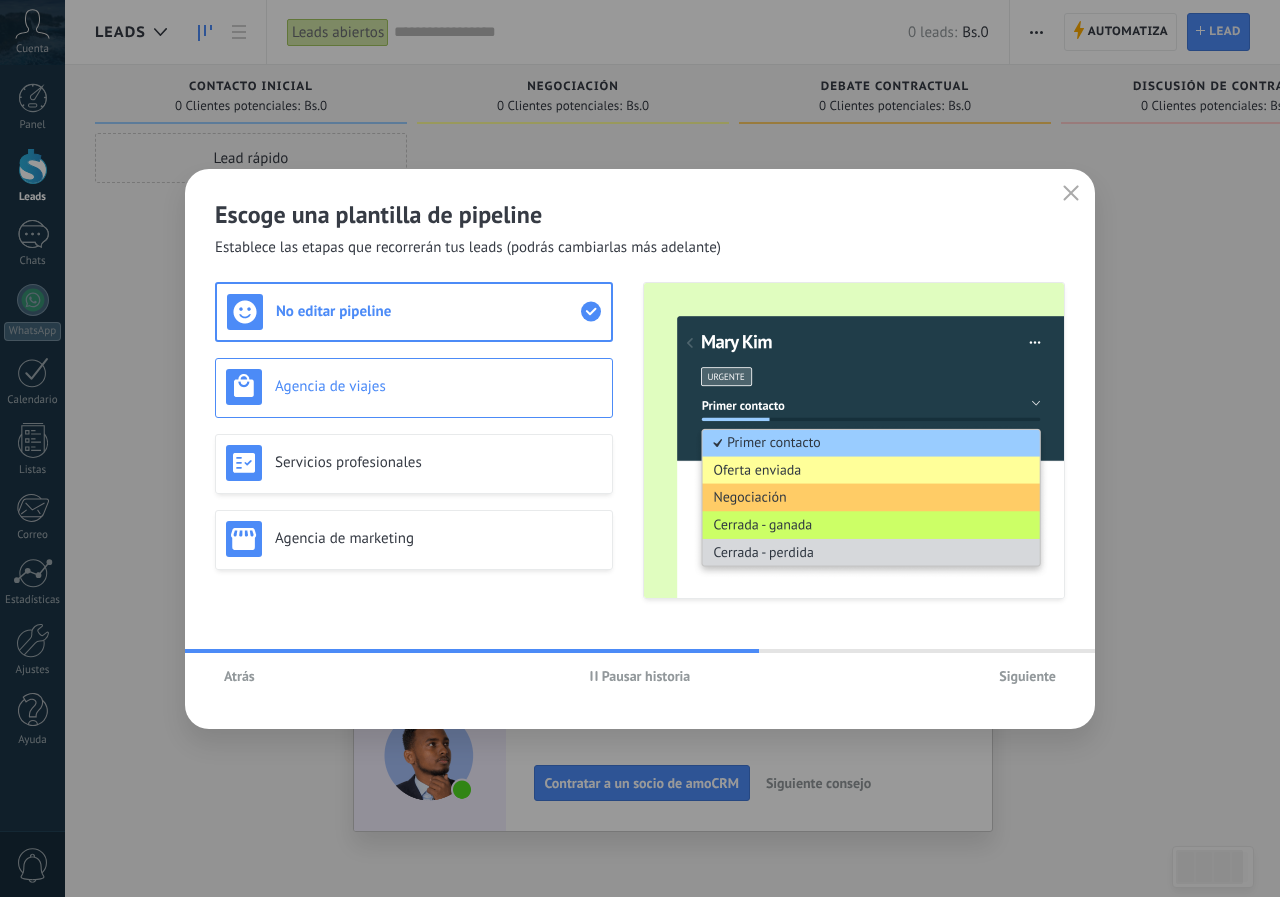 click on "Agencia de viajes" at bounding box center [438, 386] 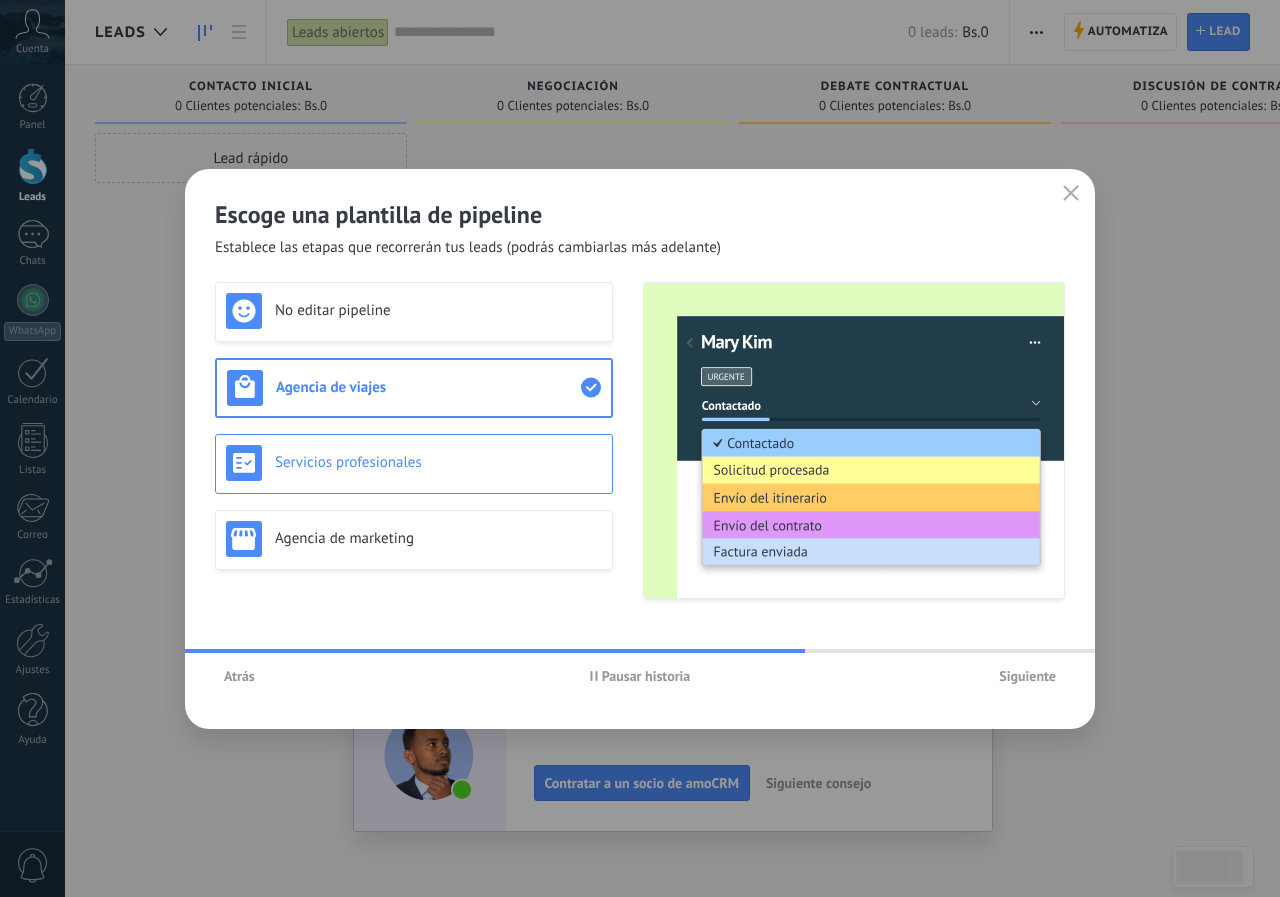 click on "Servicios profesionales" at bounding box center [414, 464] 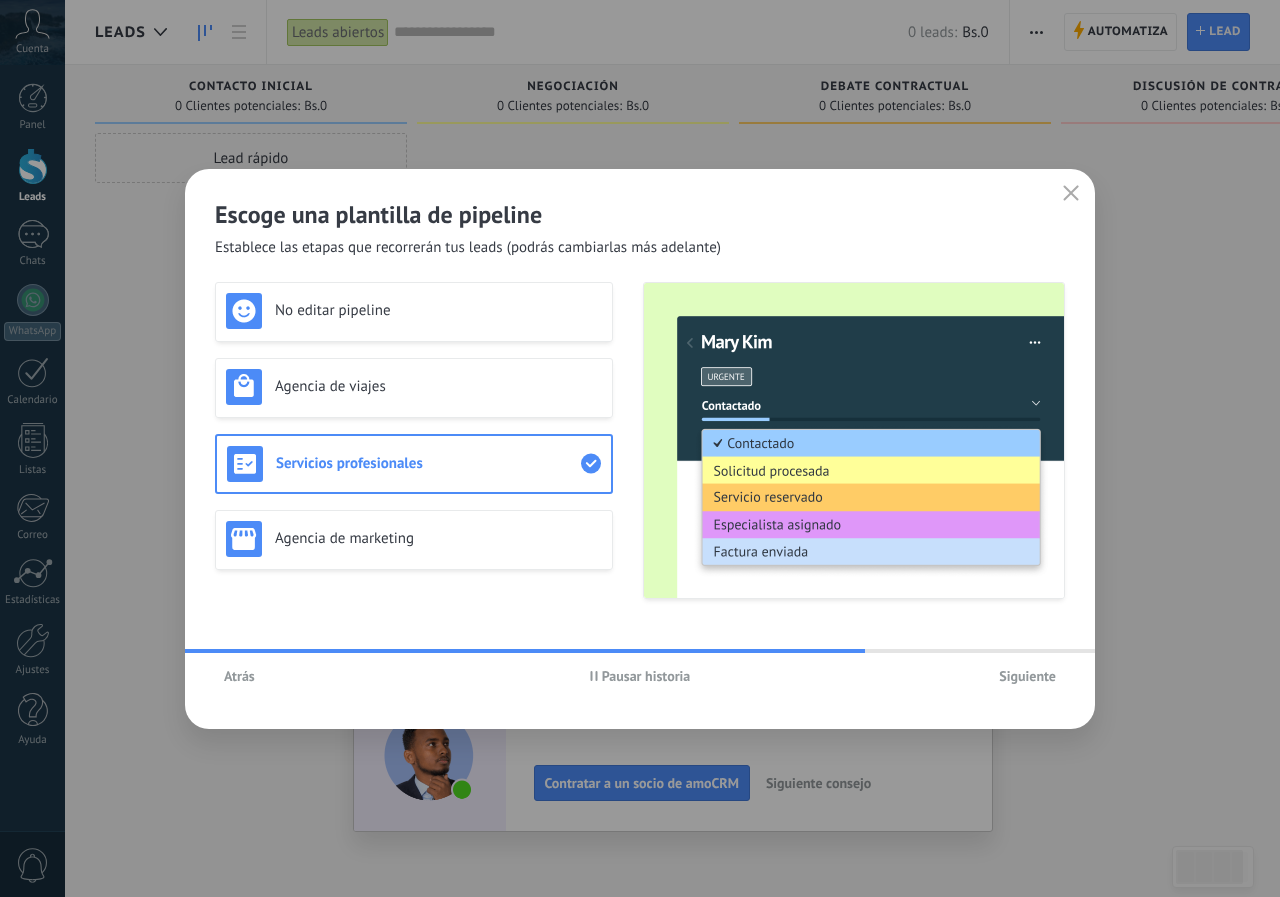 click on "No editar pipeline Agencia de viajes Servicios profesionales Agencia de marketing" at bounding box center (414, 440) 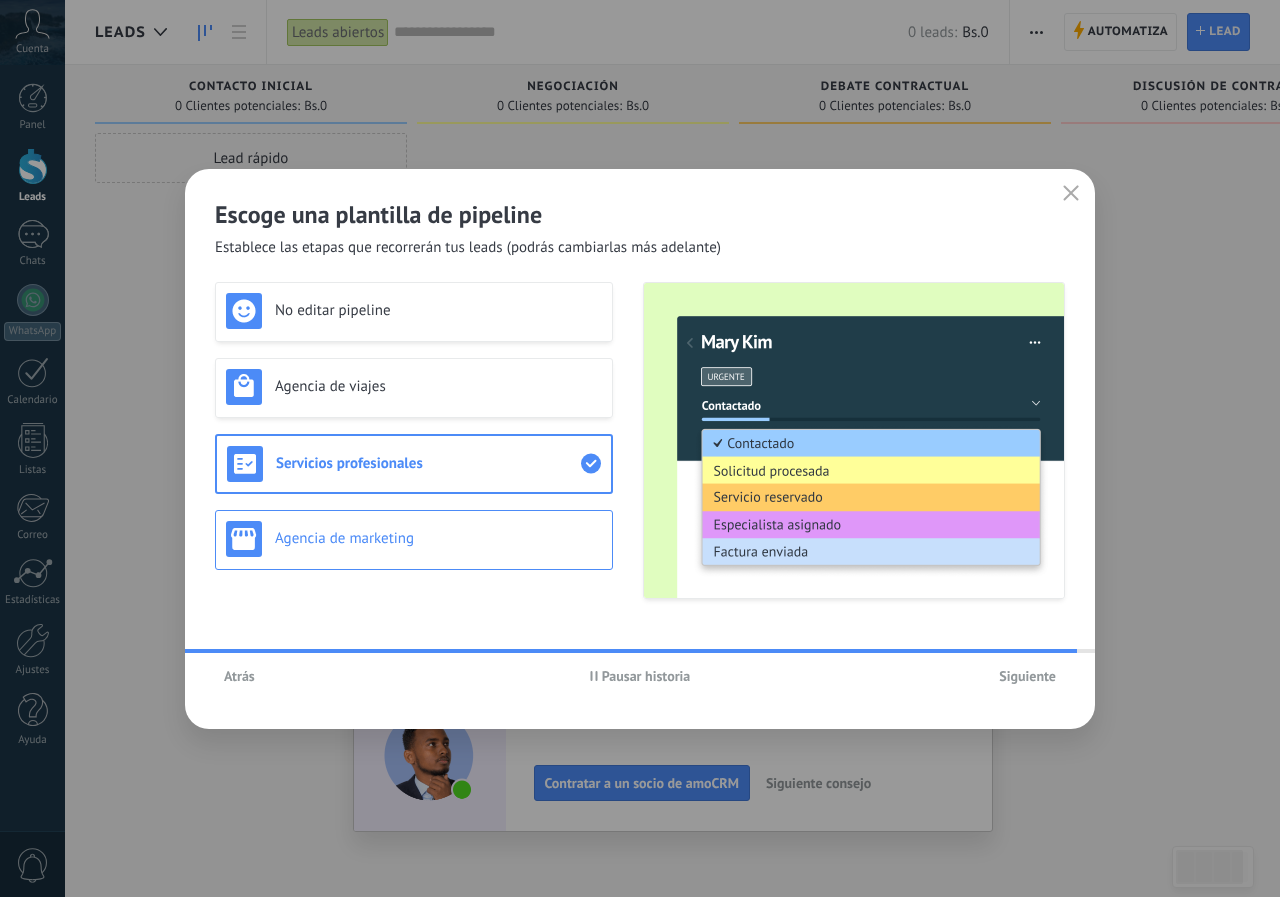 click on "Agencia de marketing" at bounding box center [414, 540] 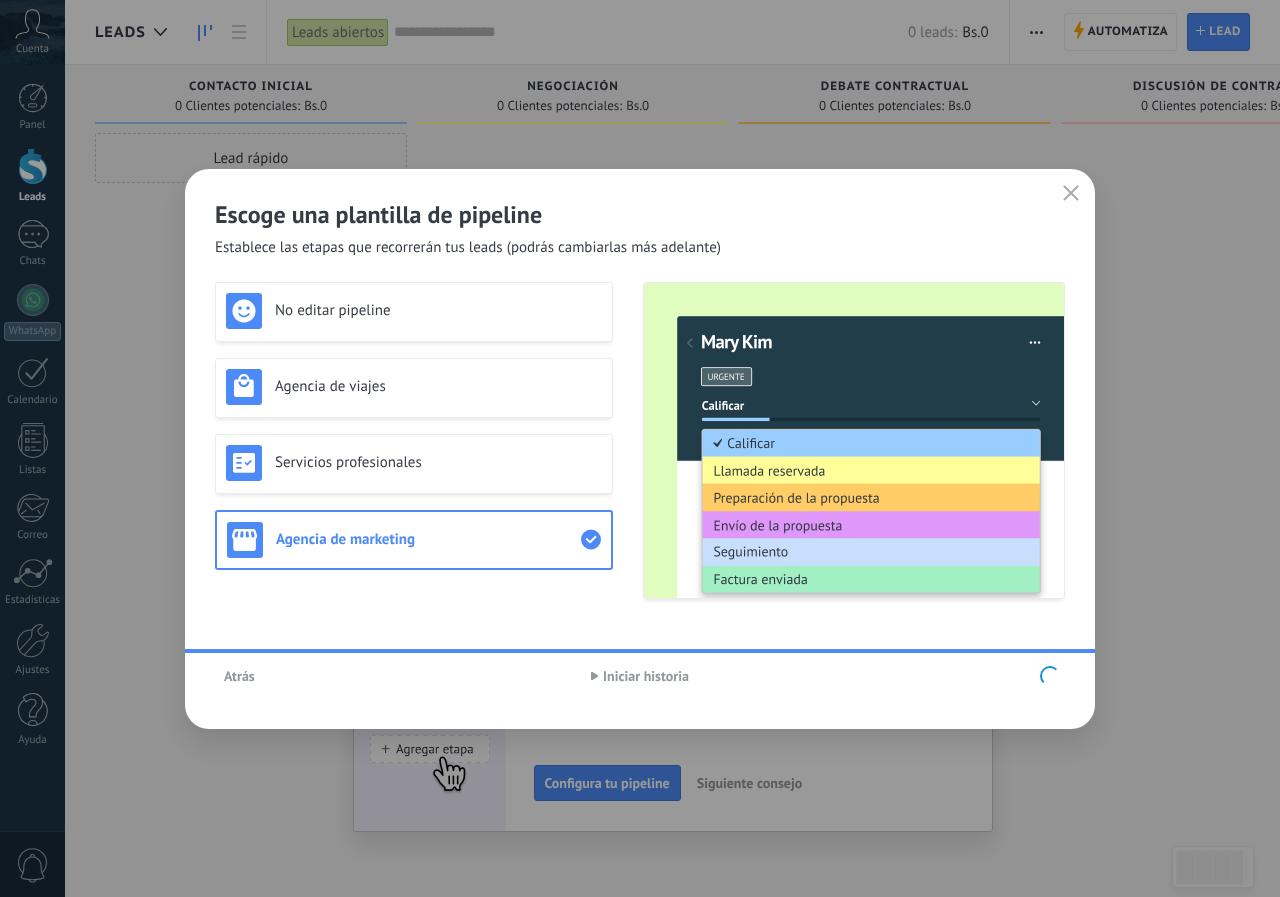 click on "No editar pipeline Agencia de viajes Servicios profesionales Agencia de marketing" at bounding box center (414, 440) 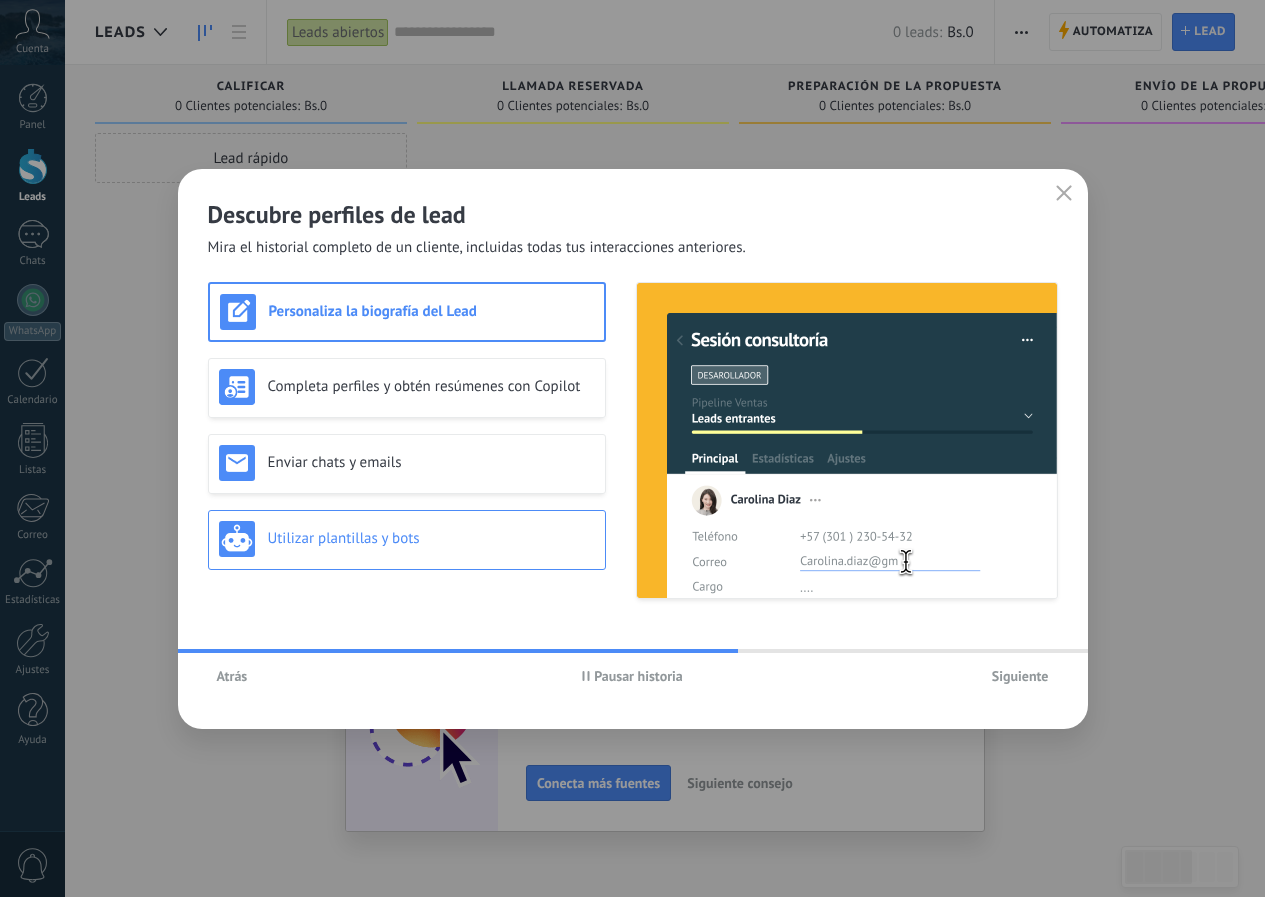 click on "Utilizar plantillas y bots" at bounding box center (431, 538) 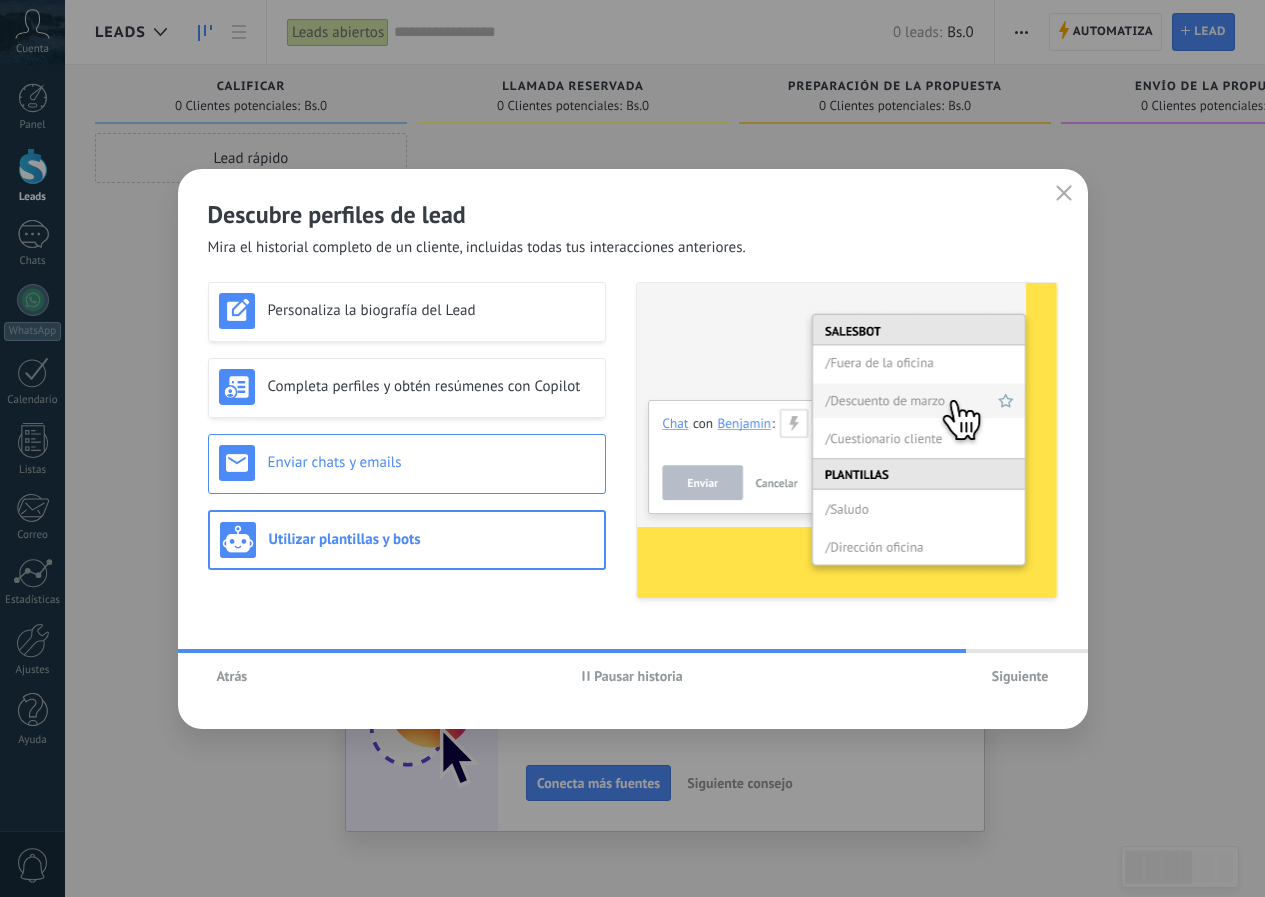 click on "Enviar chats y emails" at bounding box center [407, 464] 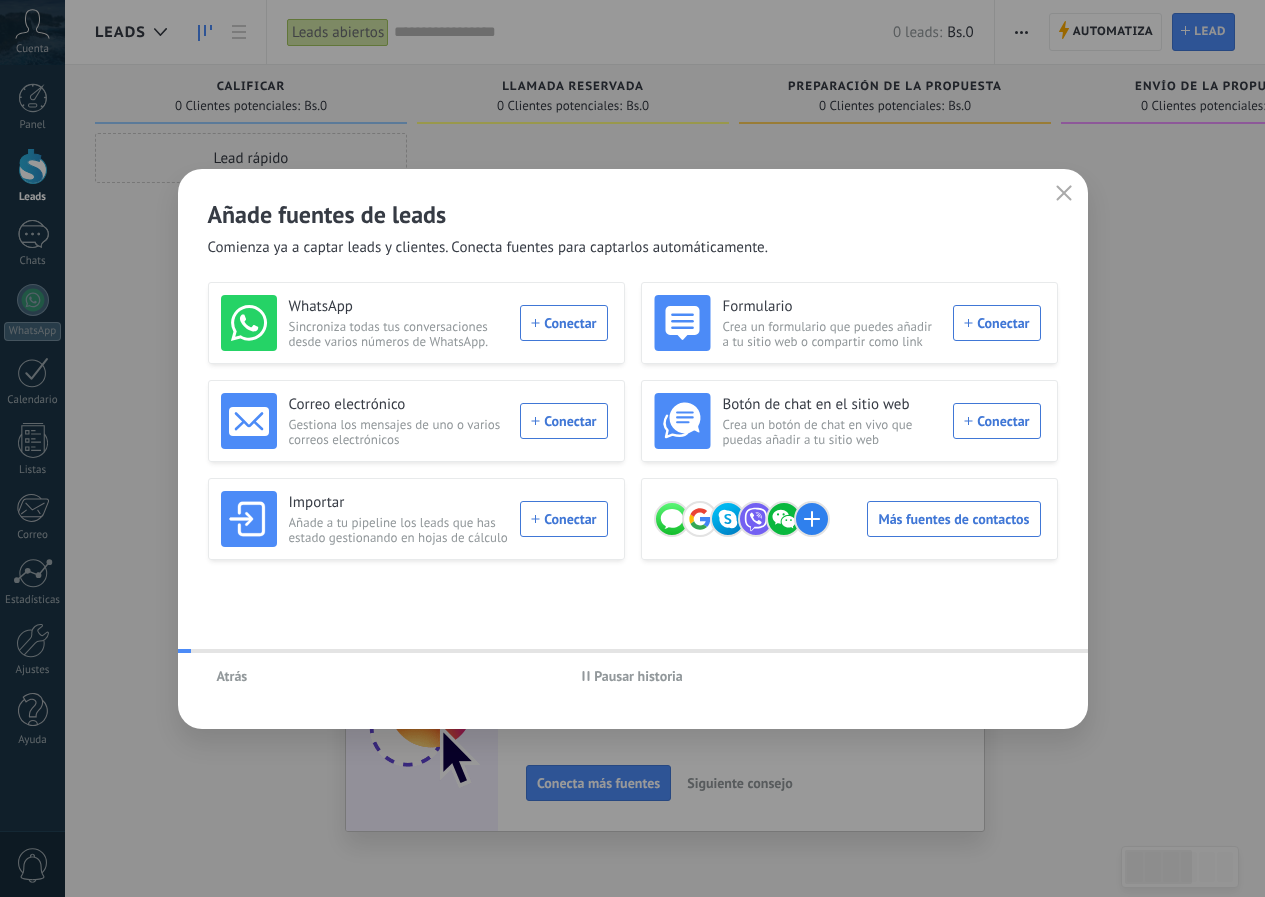 click on "Correo electrónico" at bounding box center [399, 405] 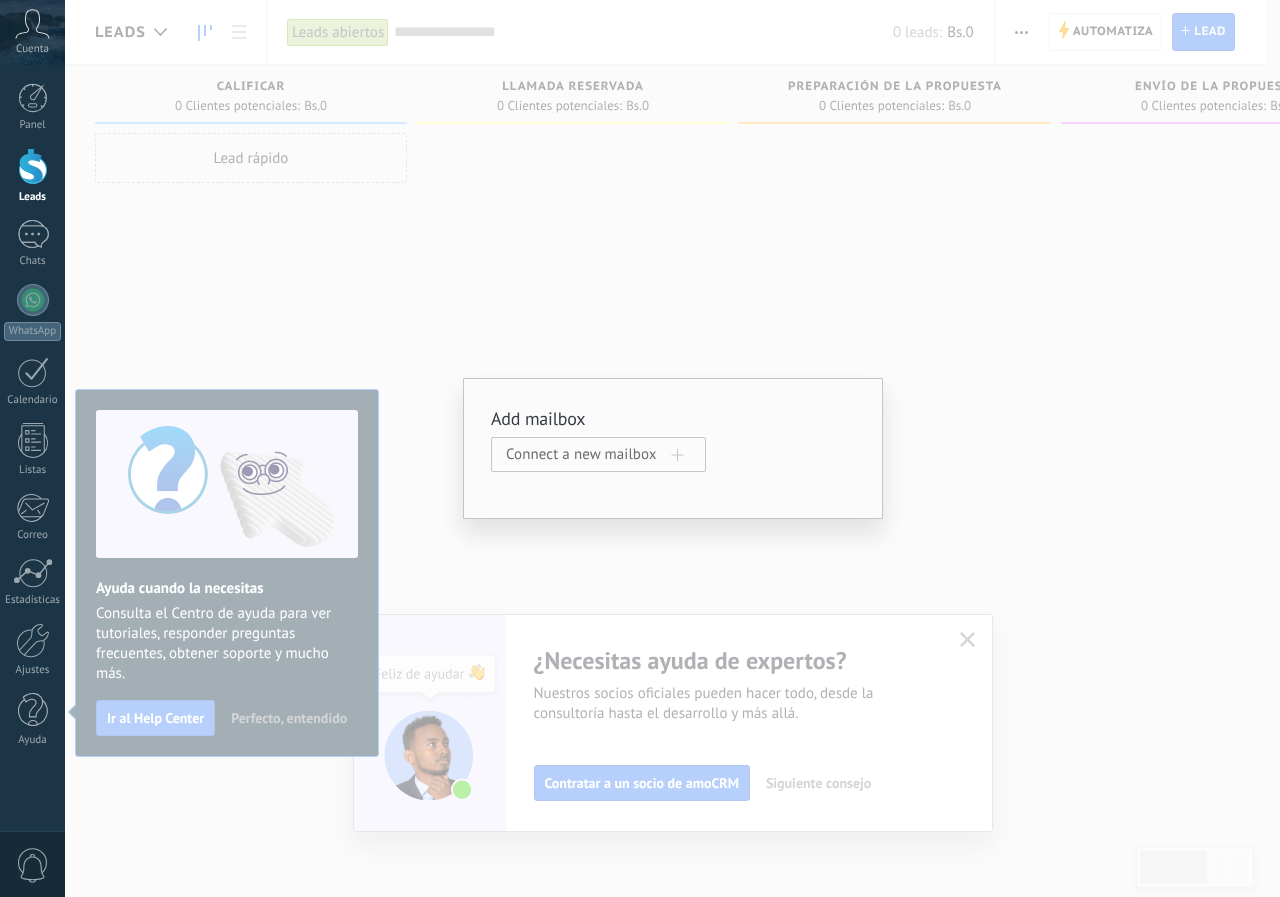 click on "Add mailbox Connect a new mailbox" at bounding box center [672, 448] 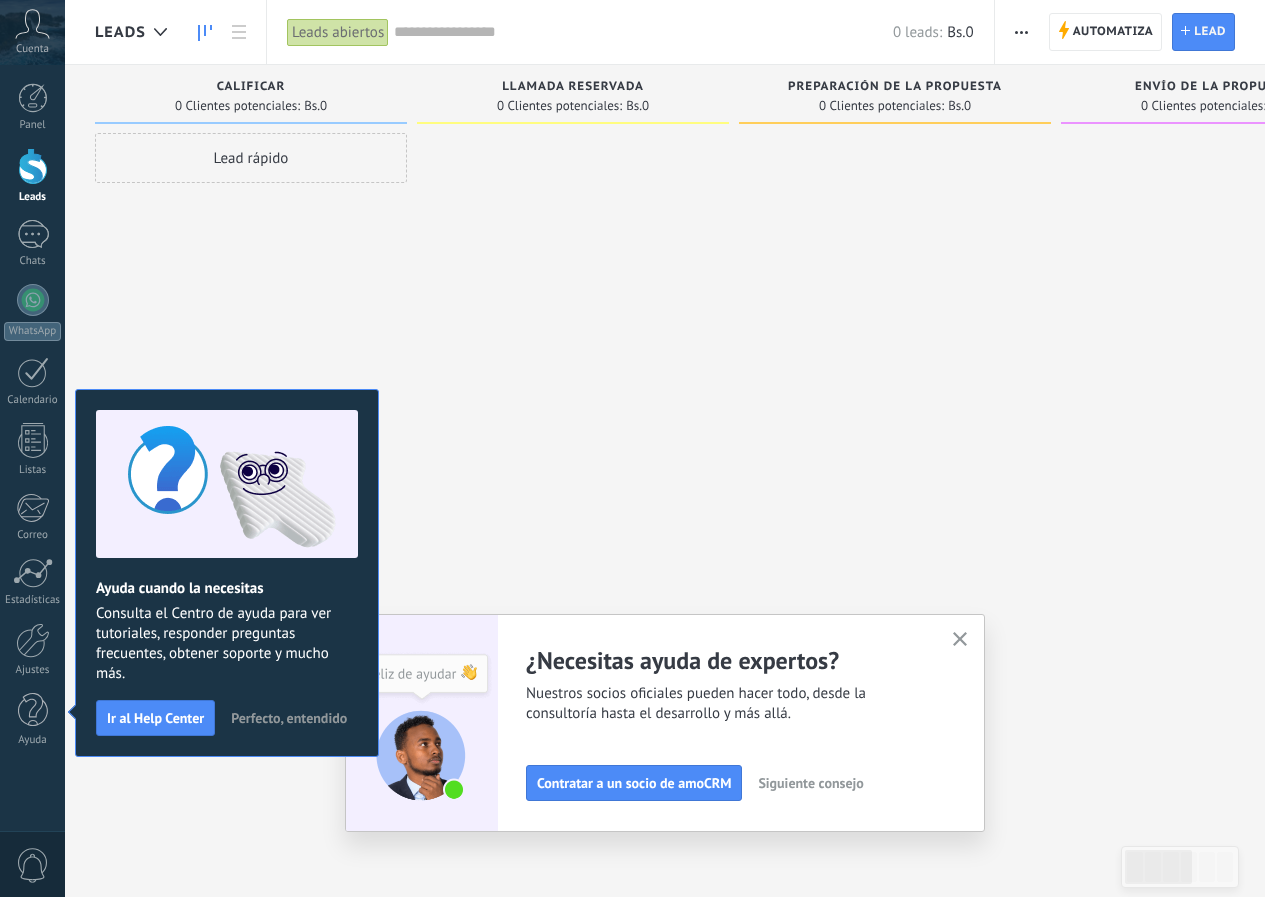 click at bounding box center [960, 640] 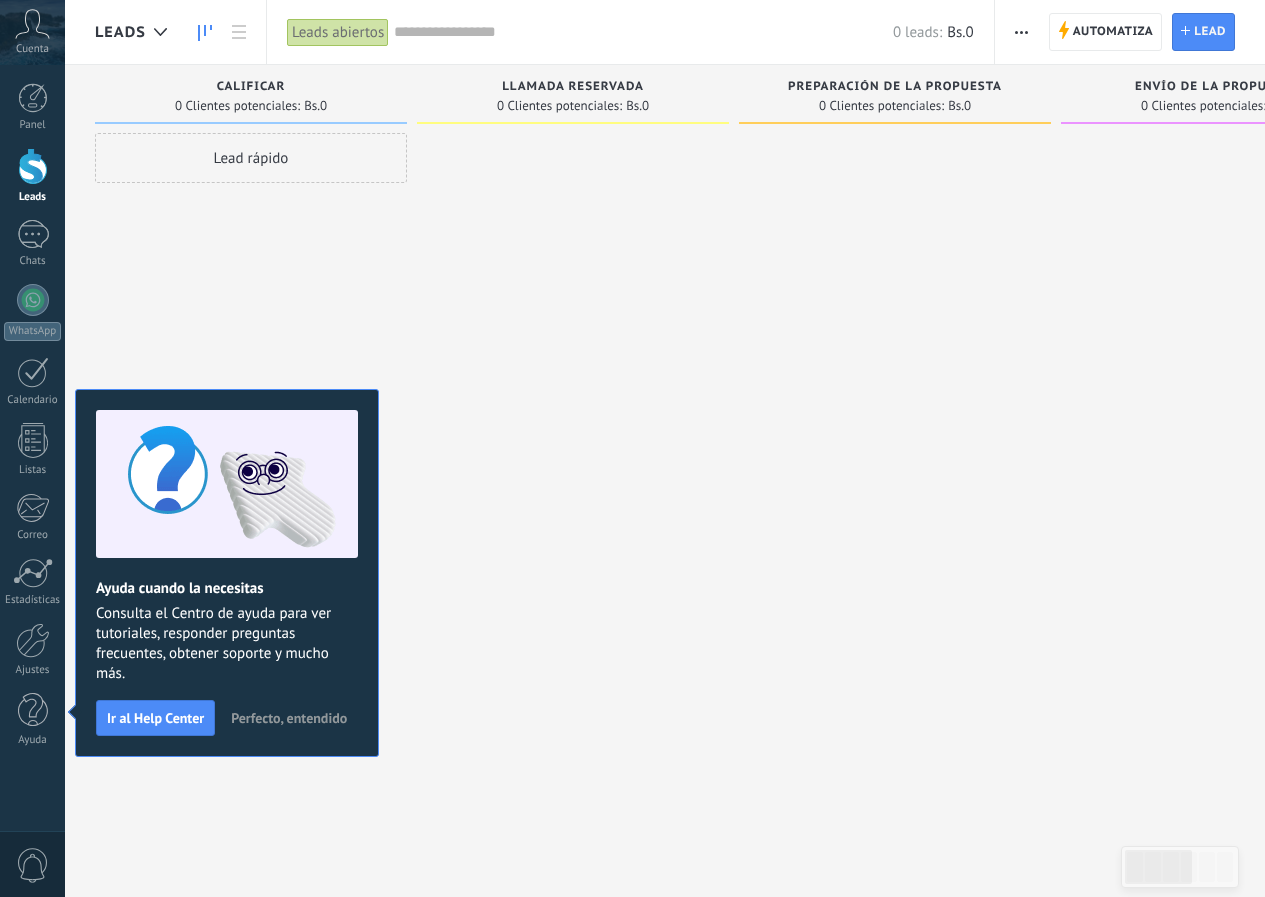 click on "Perfecto, entendido" at bounding box center [289, 718] 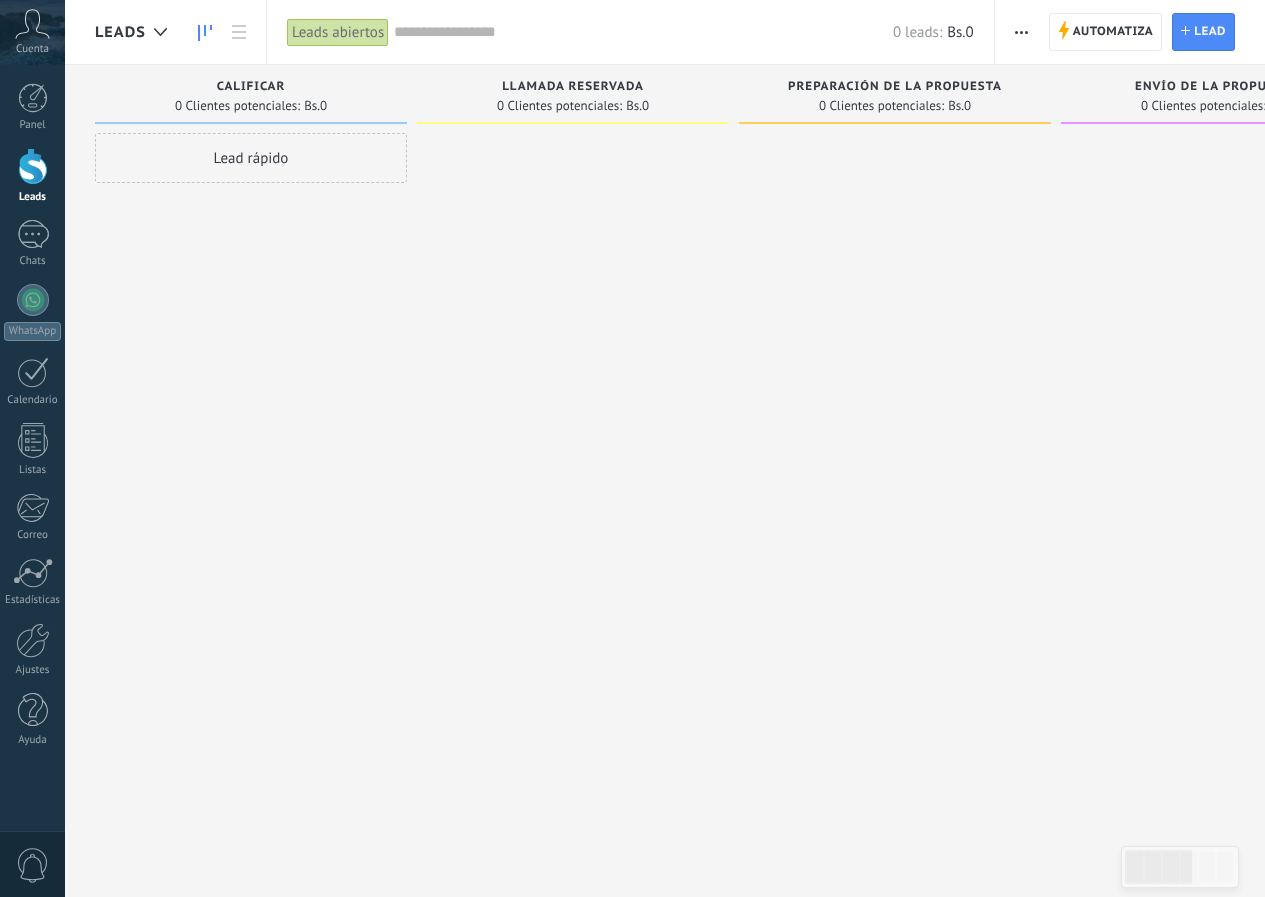 click on "Lead rápido" at bounding box center [251, 158] 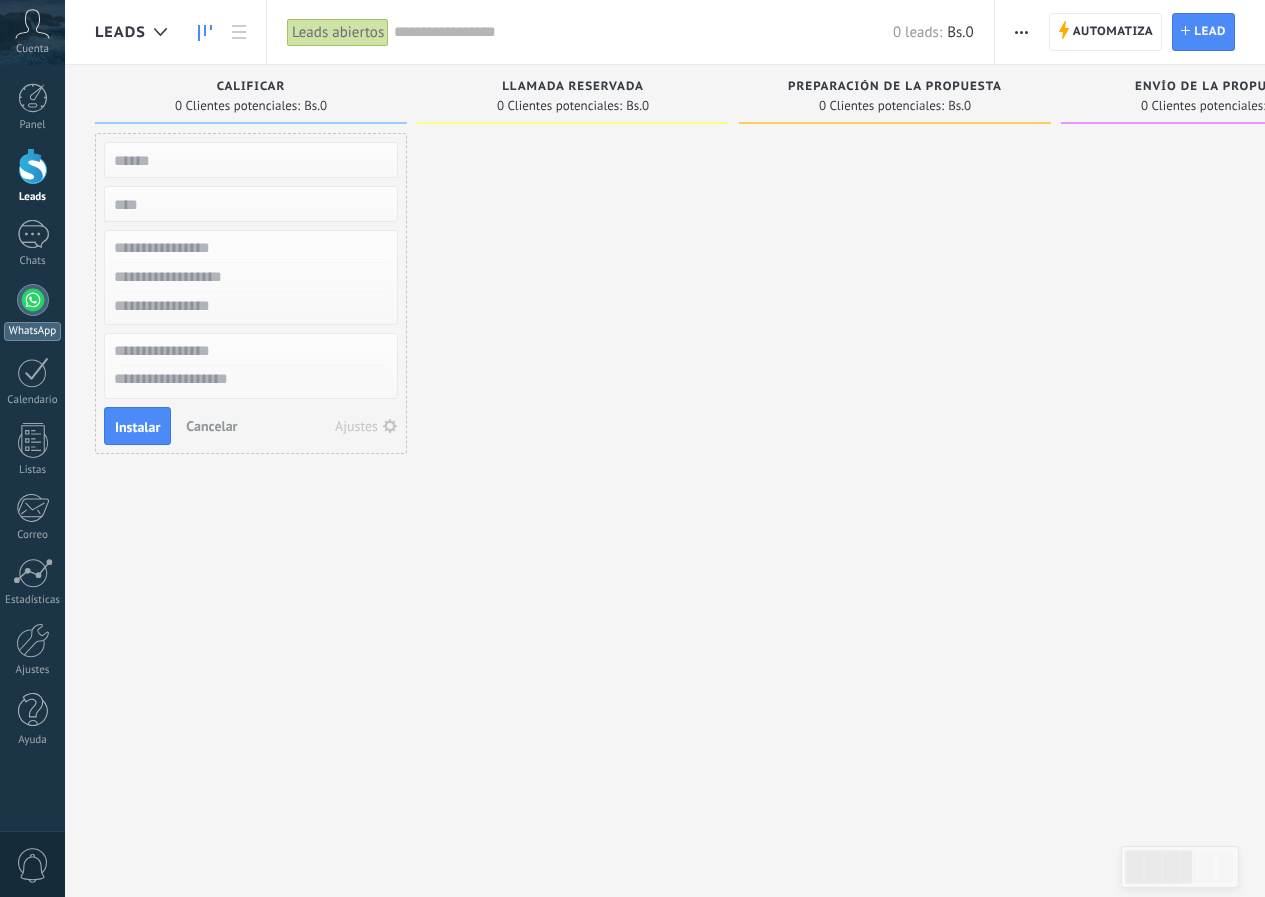 click at bounding box center (33, 300) 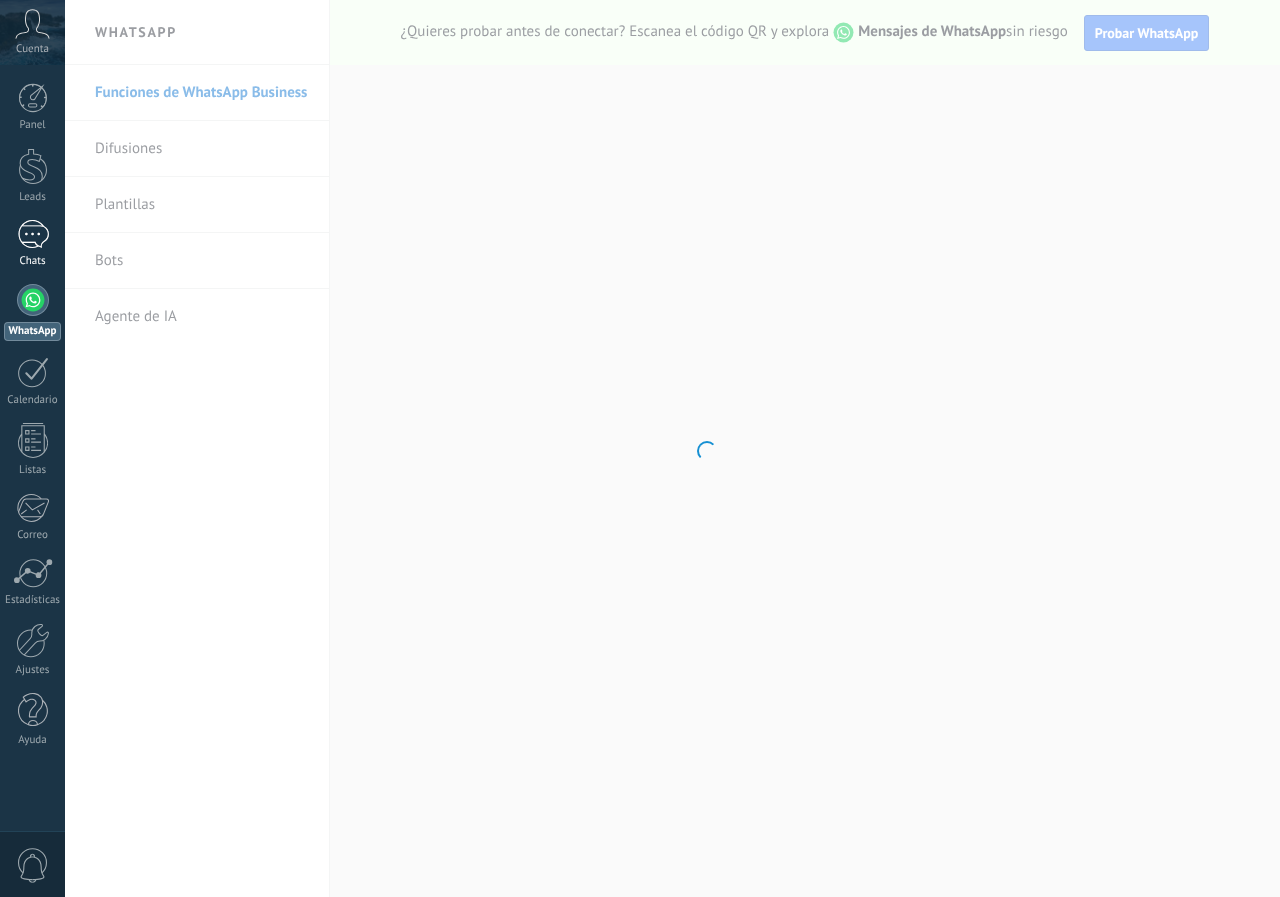 click at bounding box center [33, 234] 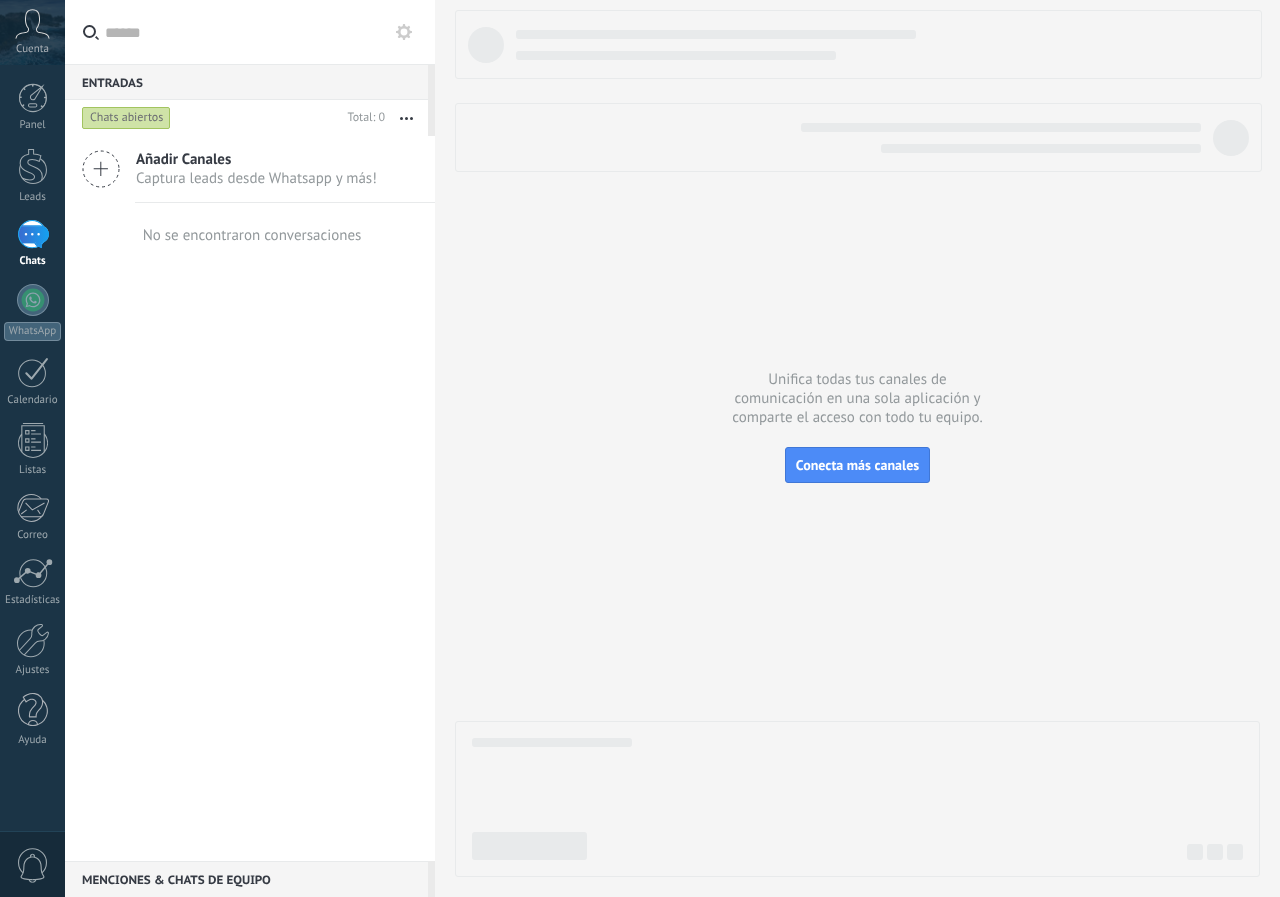 click on "Cuenta" at bounding box center [32, 49] 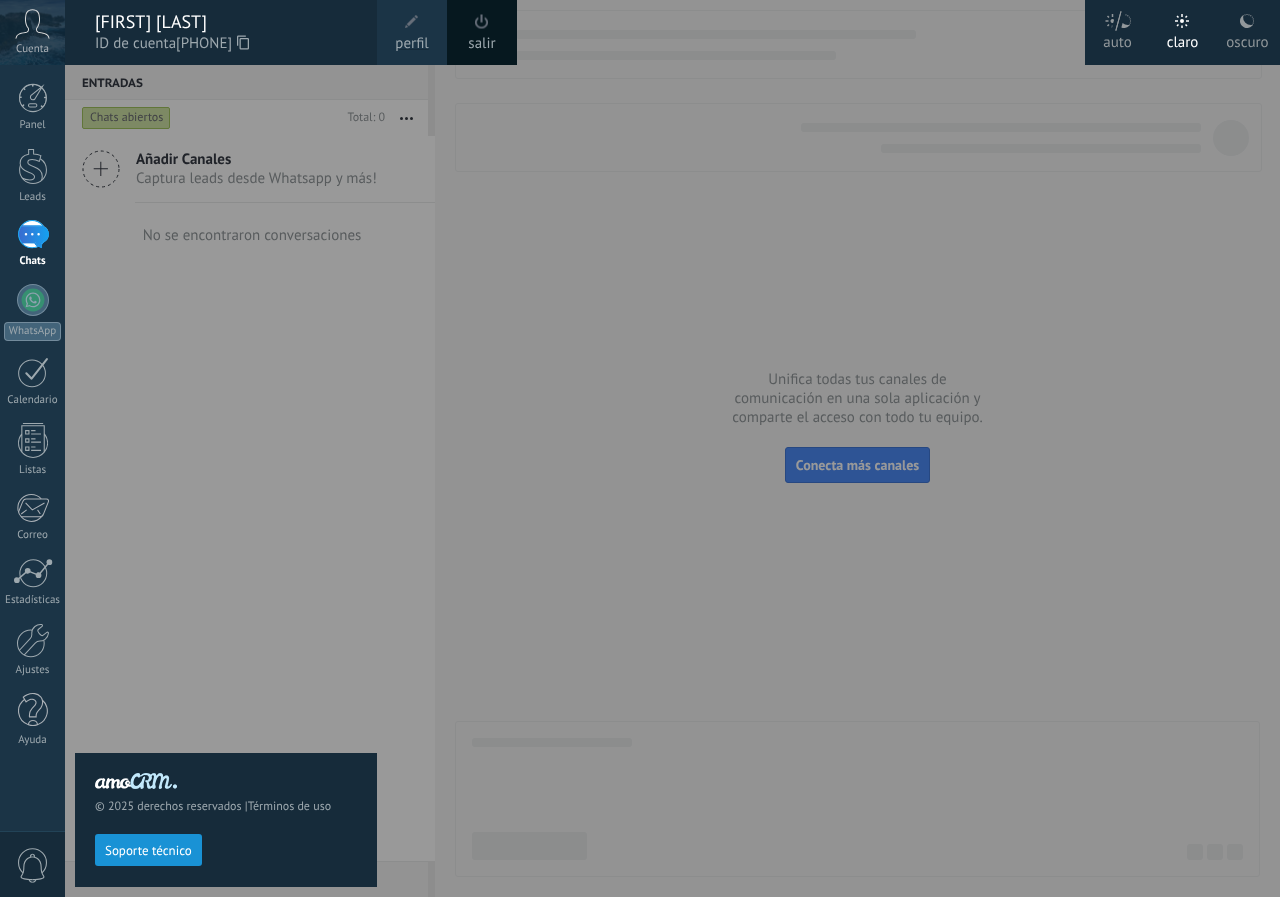 click on "©  2025  derechos reservados |  Términos de uso
Soporte técnico" at bounding box center (226, 481) 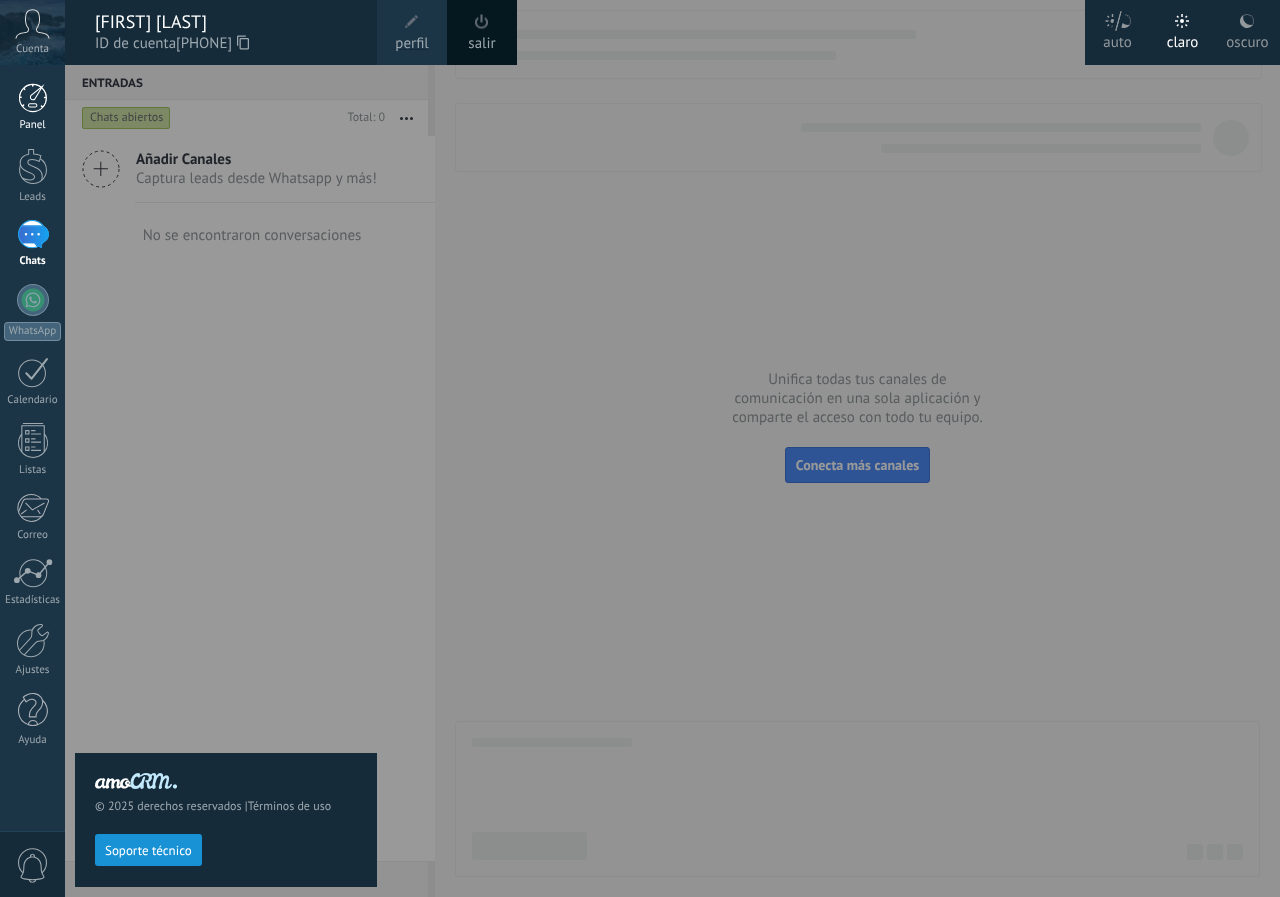 click on "Panel" at bounding box center (32, 107) 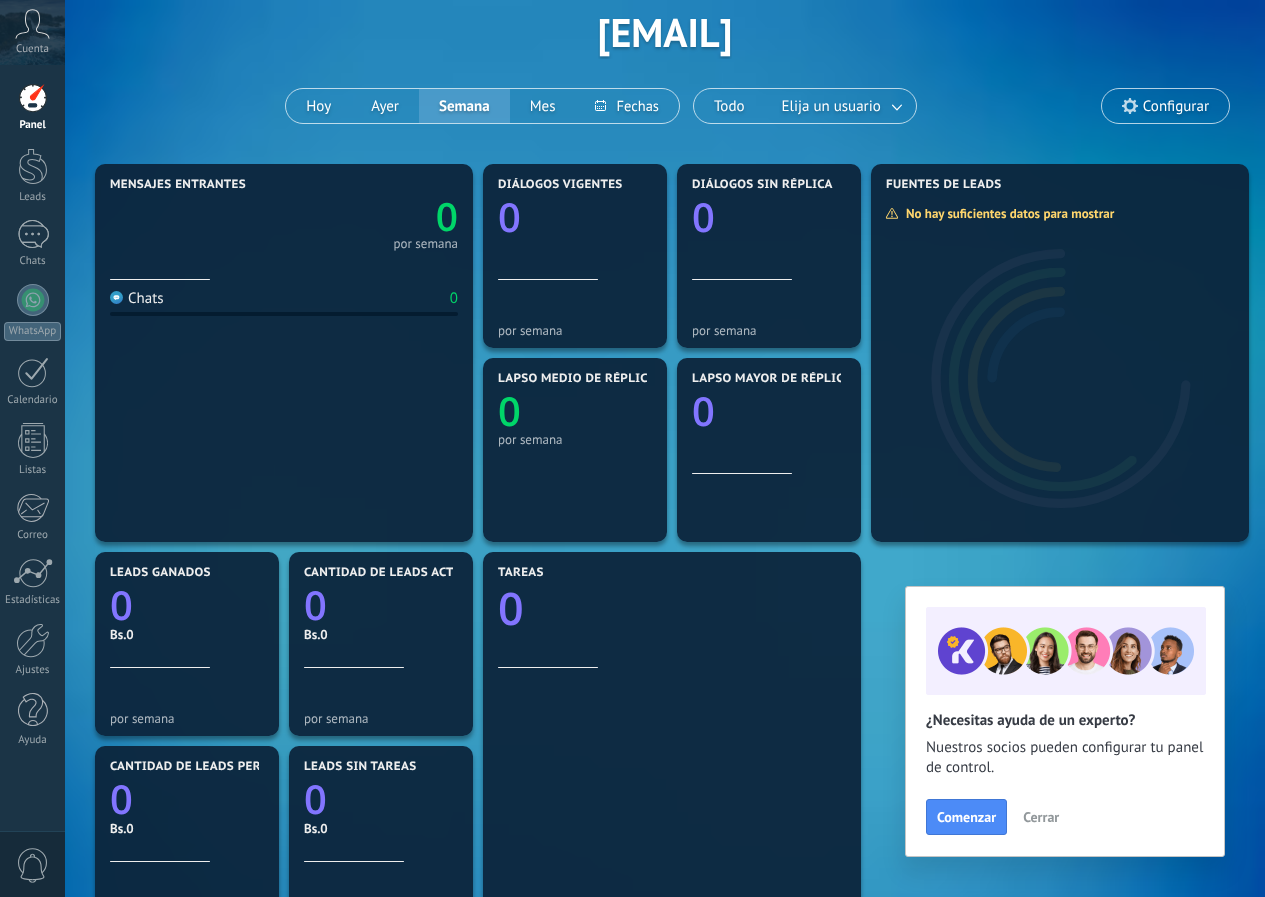 scroll, scrollTop: 100, scrollLeft: 0, axis: vertical 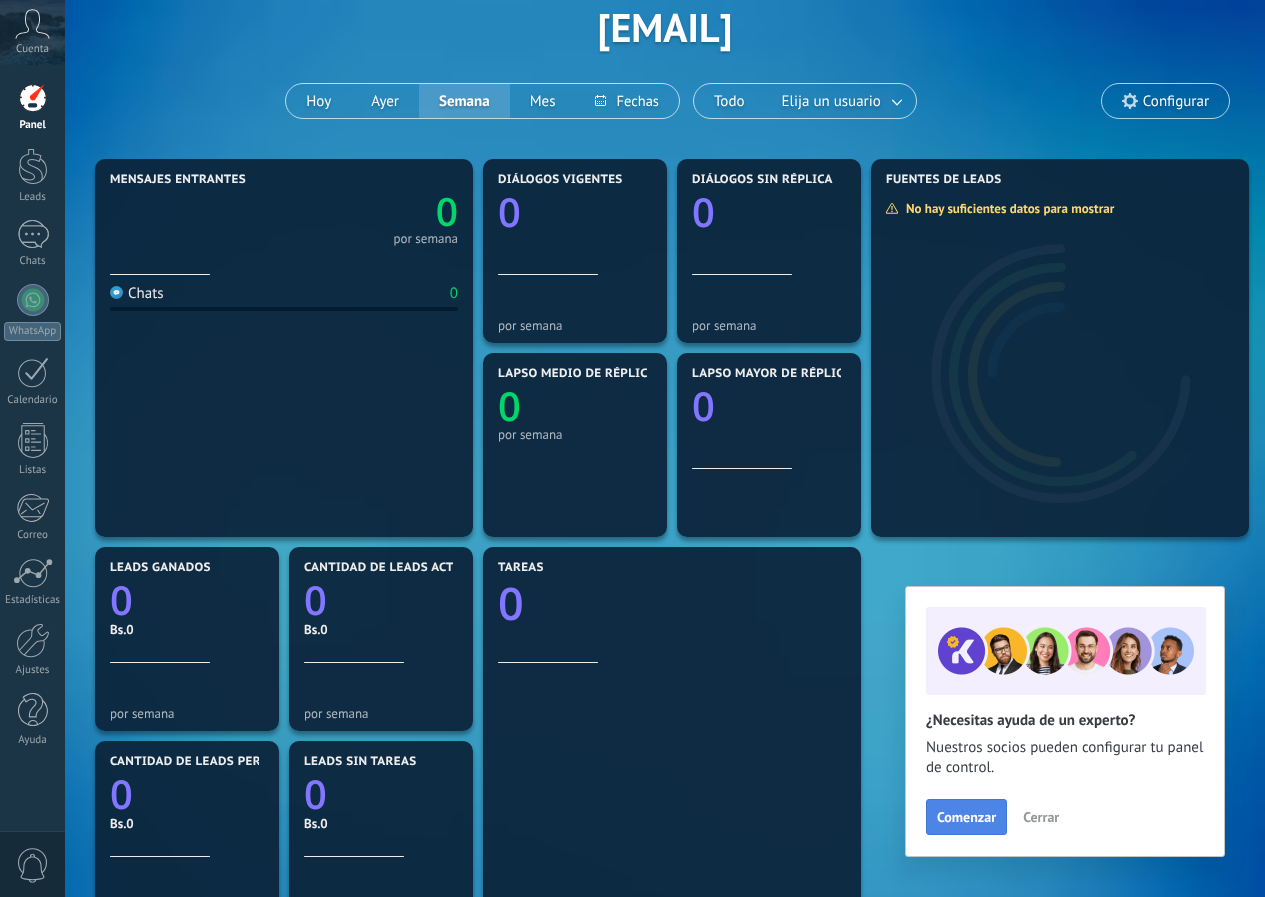 click on "Comenzar" at bounding box center [966, 817] 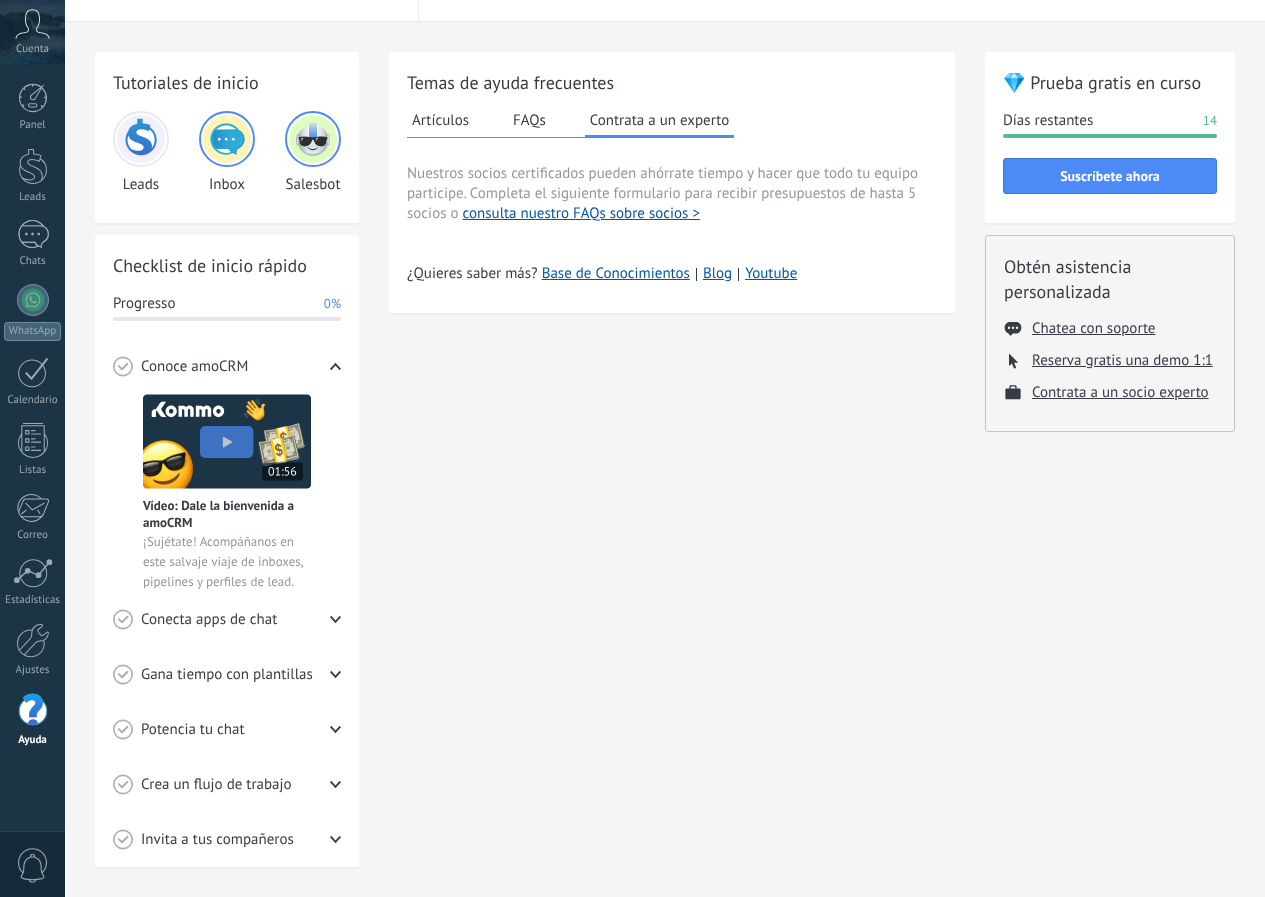 scroll, scrollTop: 0, scrollLeft: 0, axis: both 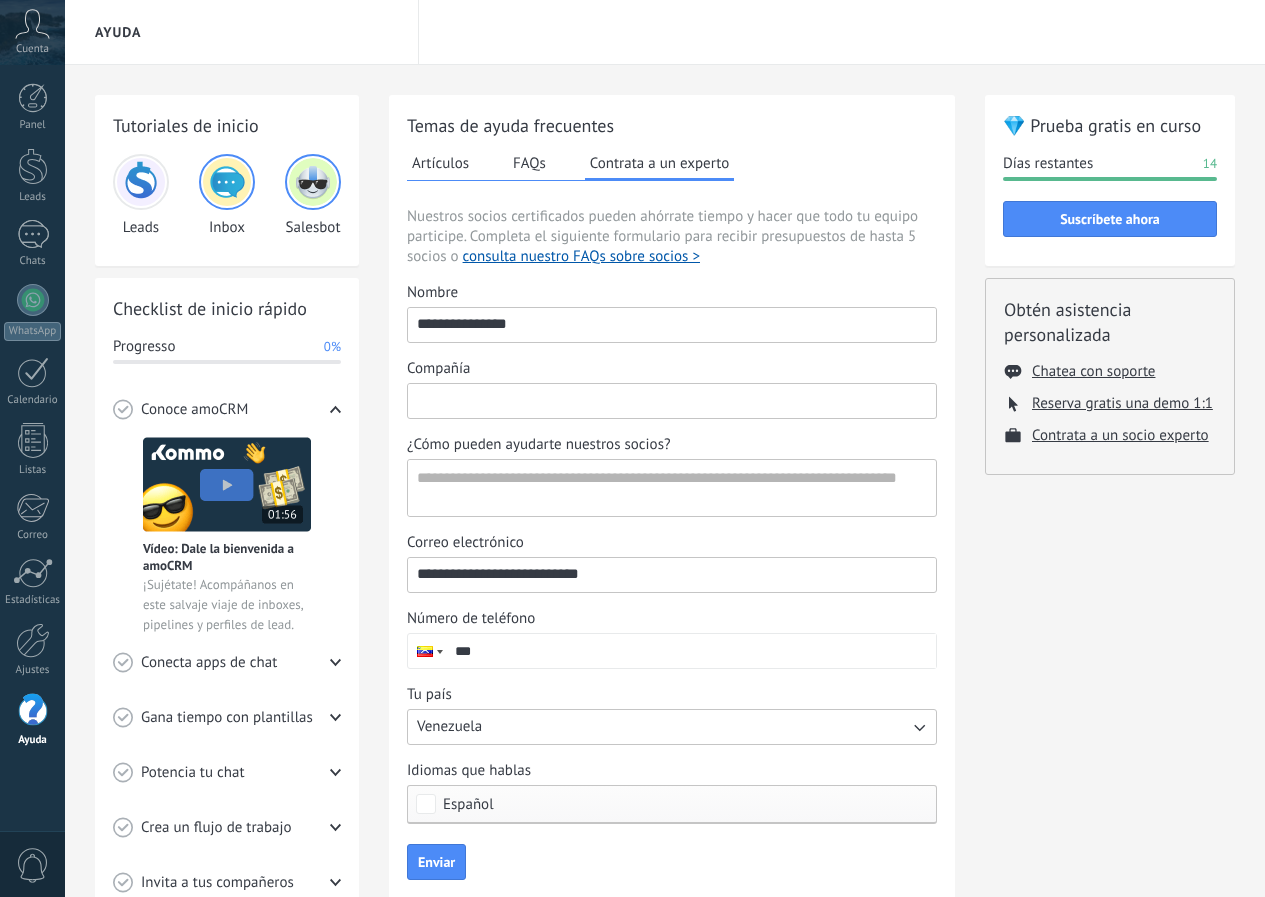 click on "Compañía" at bounding box center (672, 400) 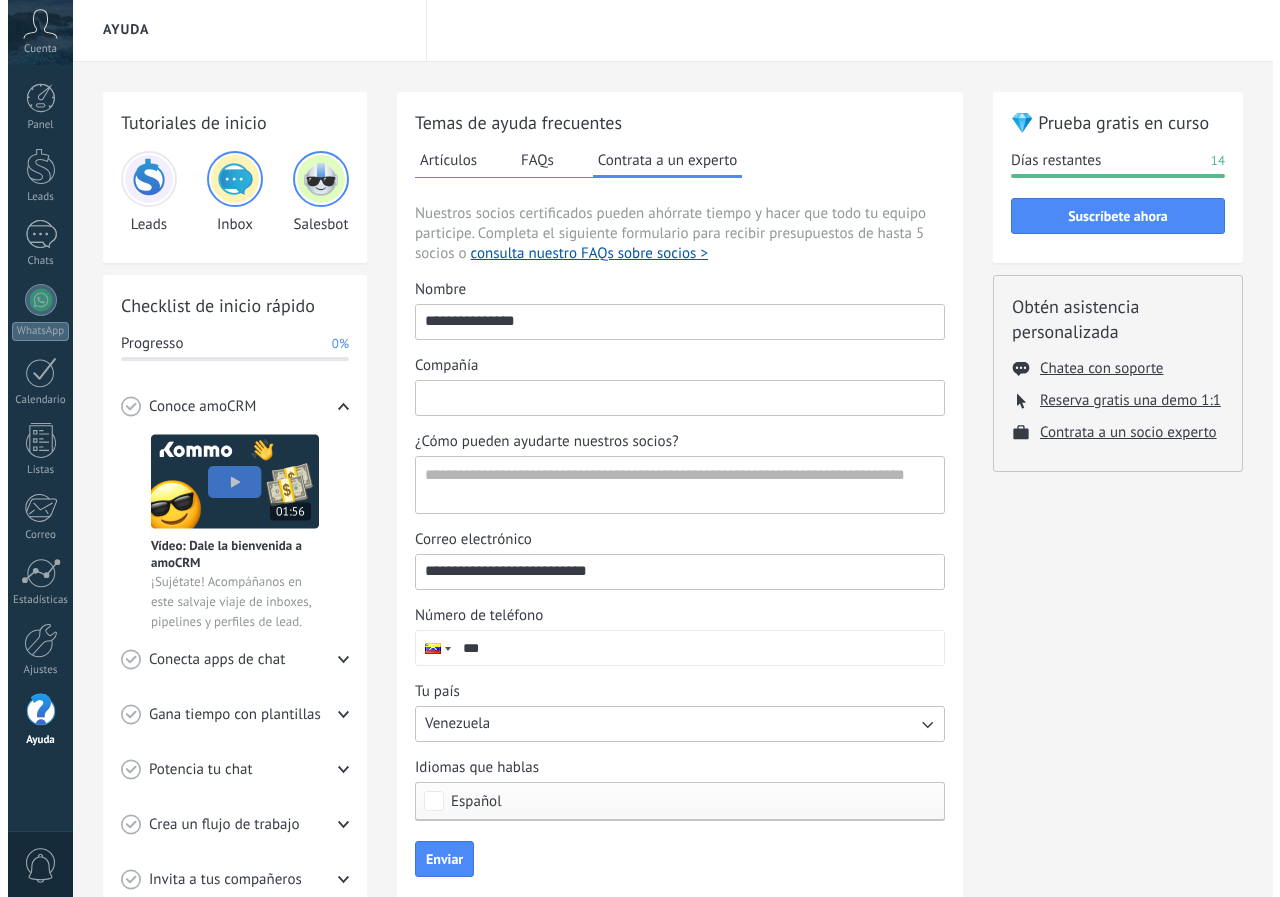 scroll, scrollTop: 0, scrollLeft: 0, axis: both 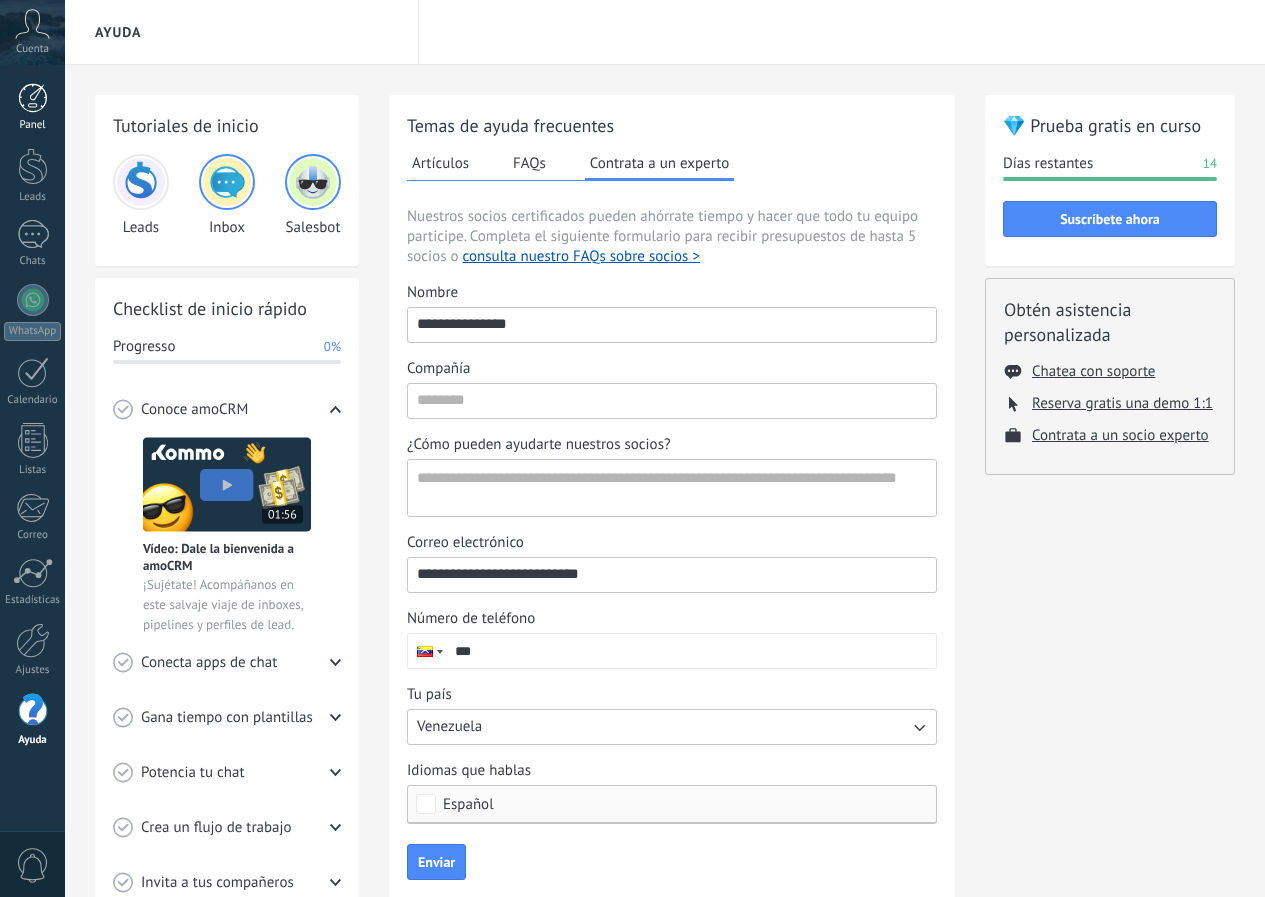 click at bounding box center (33, 98) 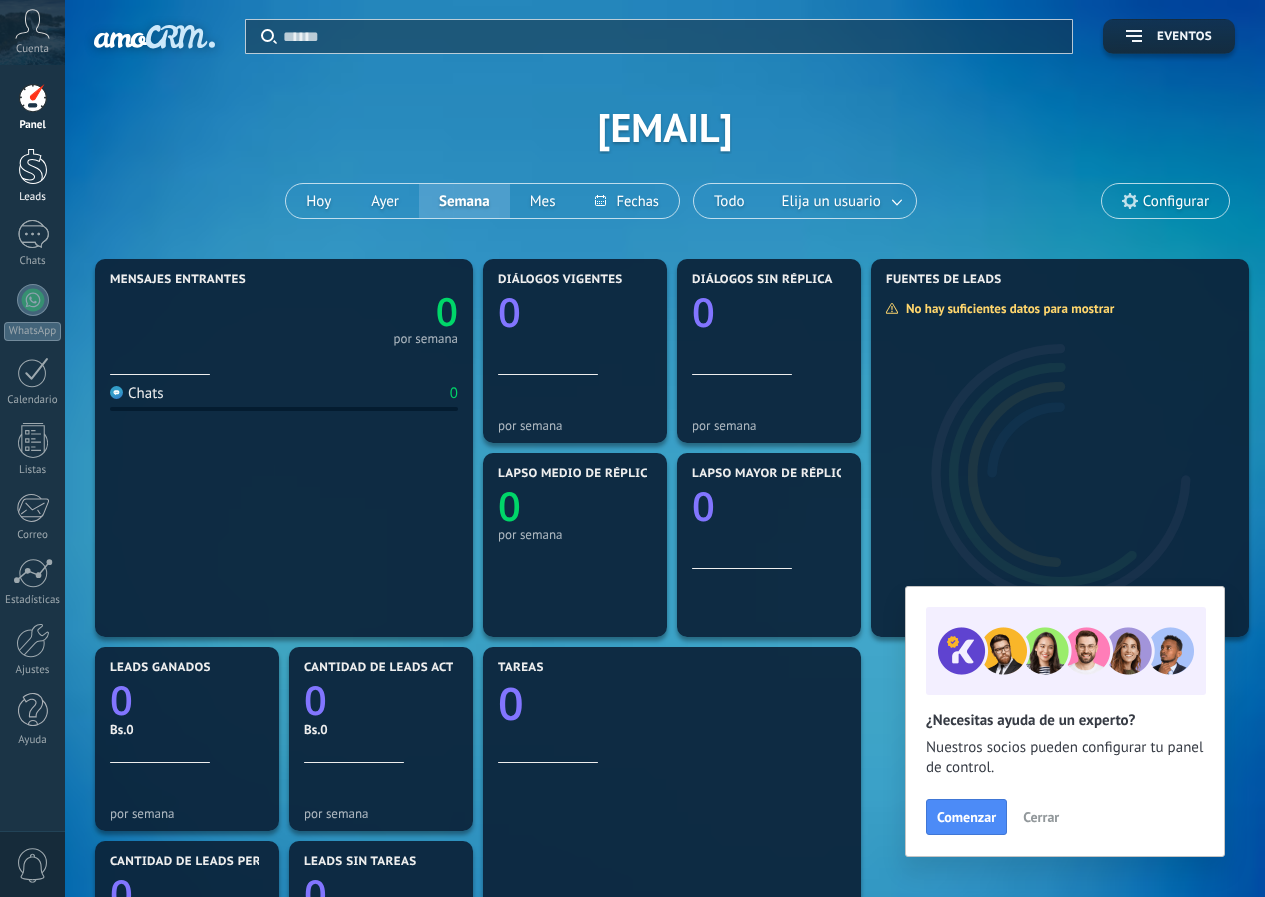 click at bounding box center [33, 166] 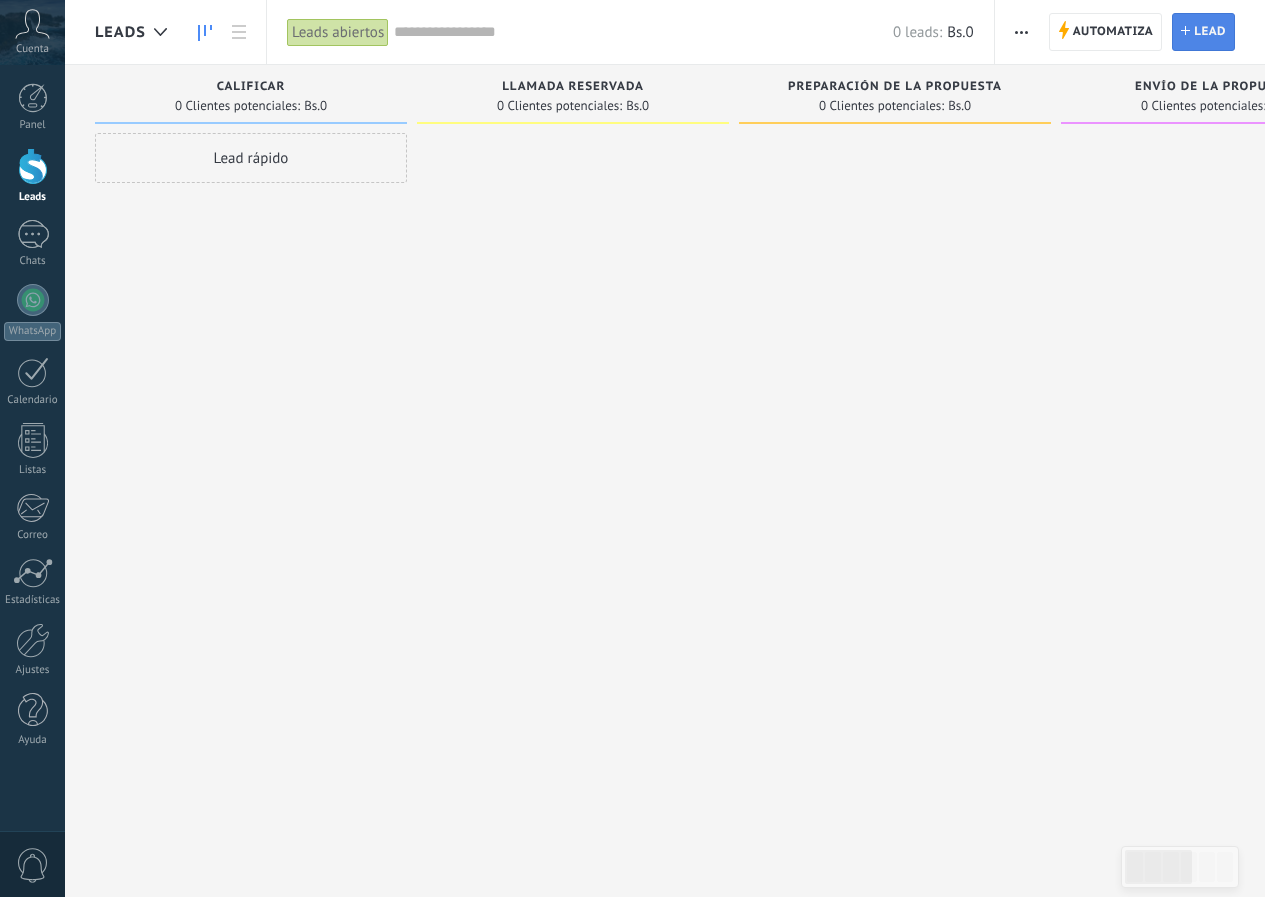 click on "Lead Nuevo lead" at bounding box center (1203, 32) 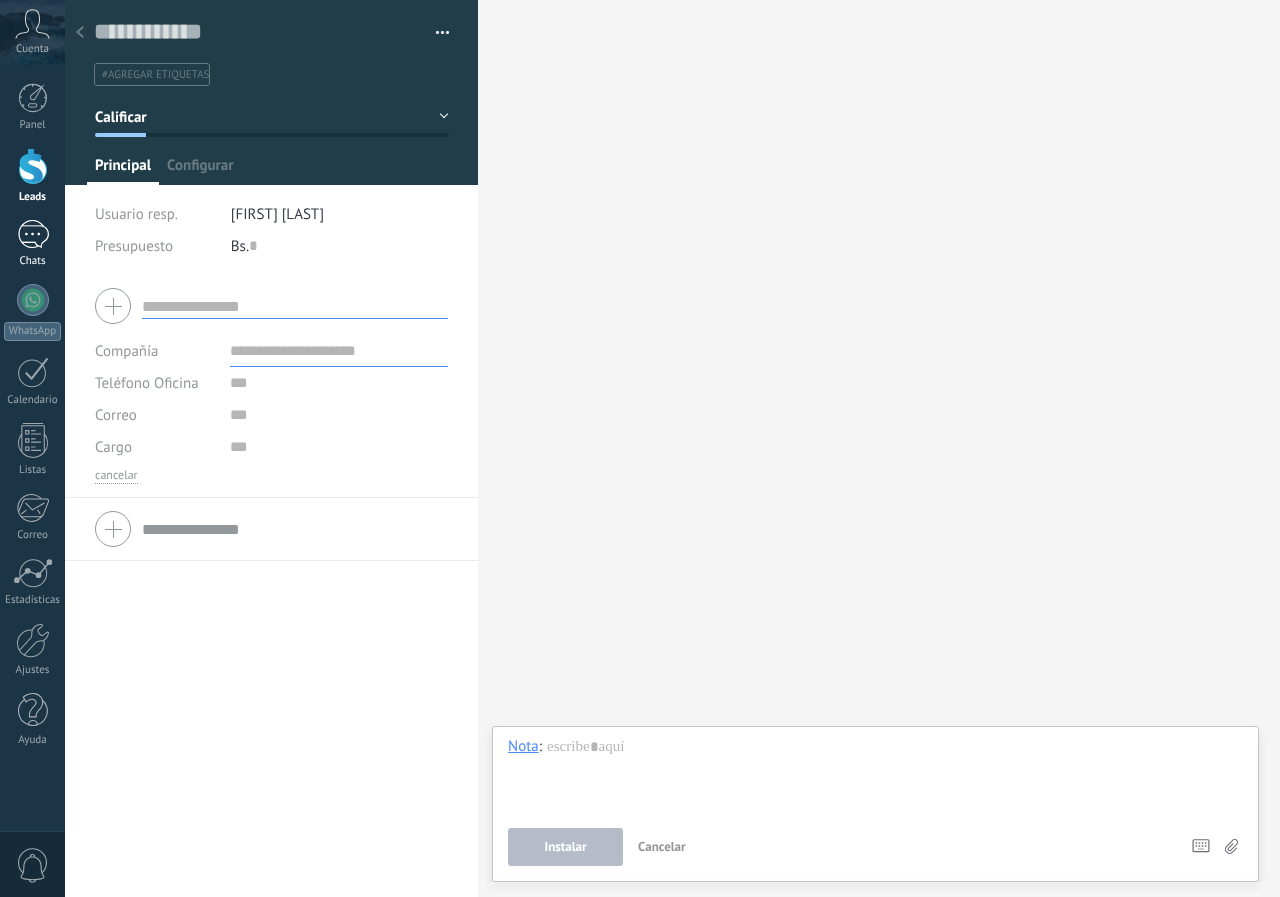 click at bounding box center (33, 234) 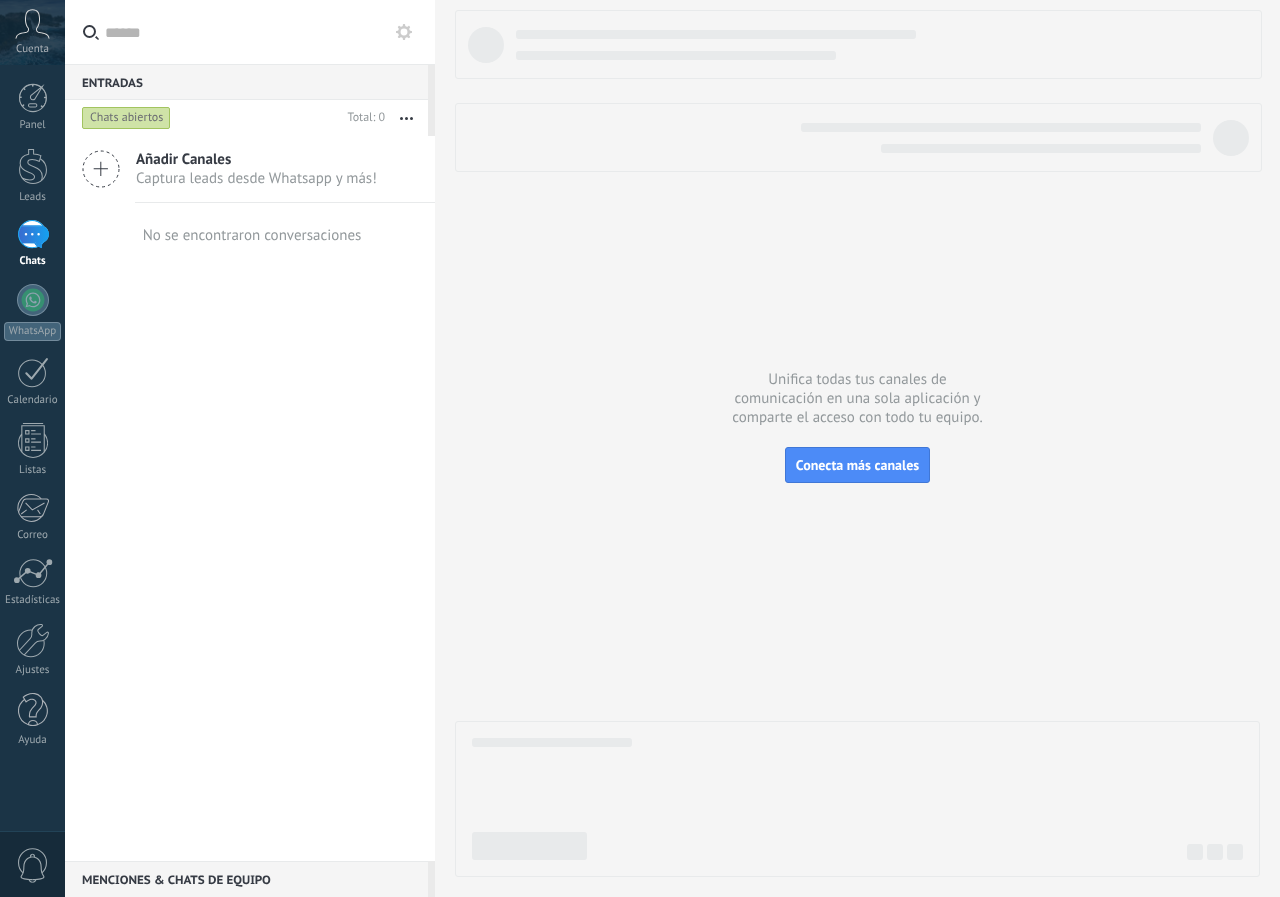 click on "Captura leads desde Whatsapp y más!" at bounding box center (256, 178) 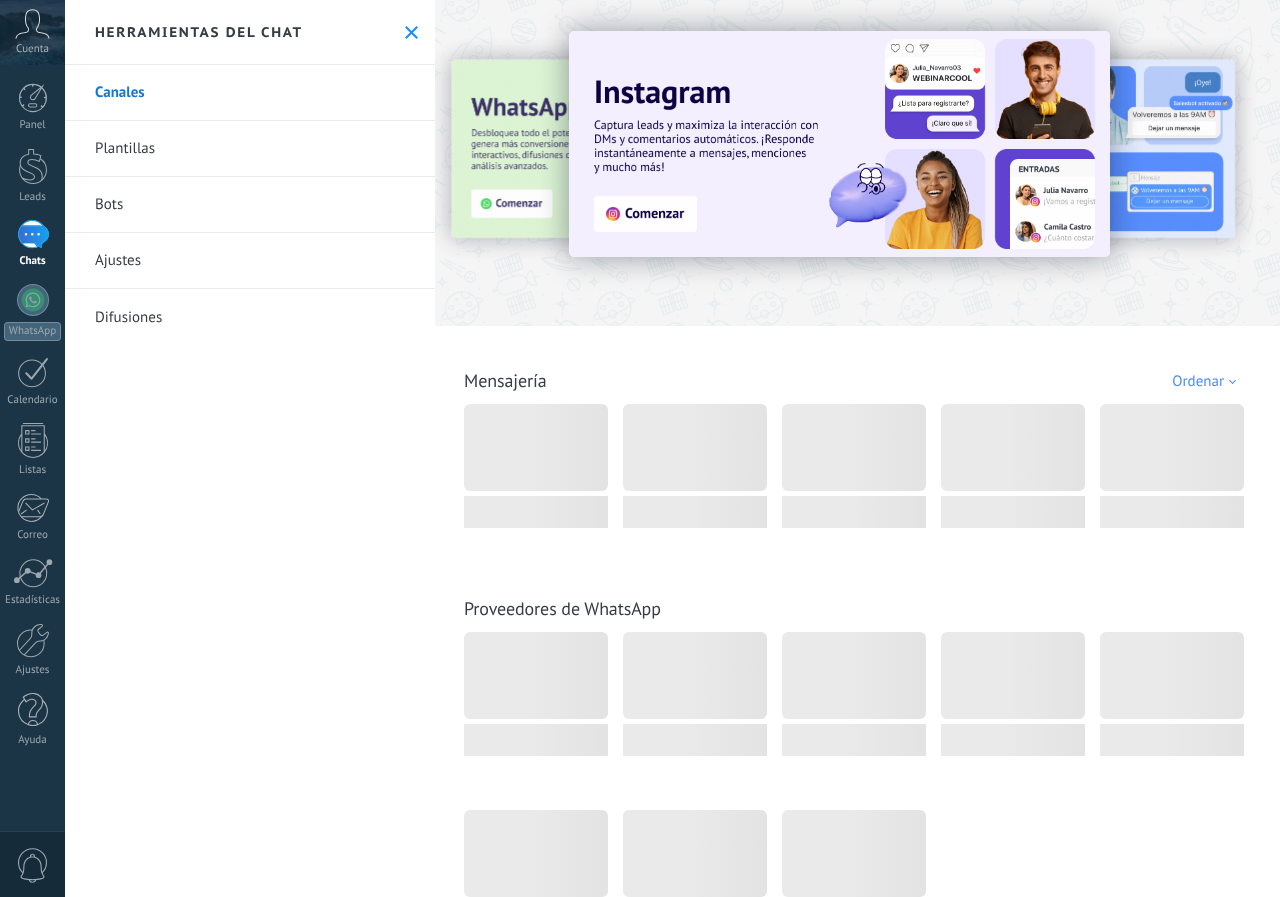 click on "Bots" at bounding box center [250, 205] 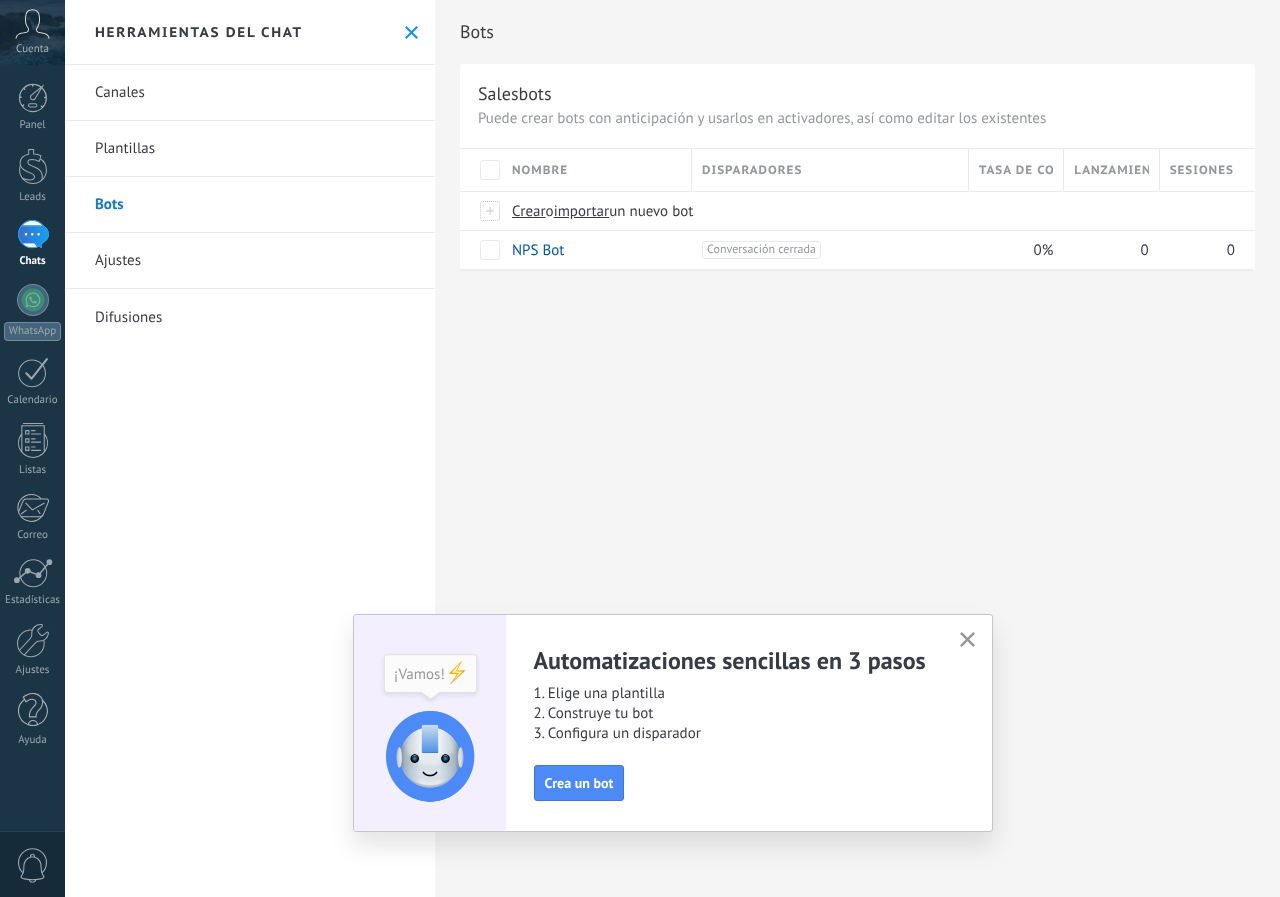 click at bounding box center [967, 640] 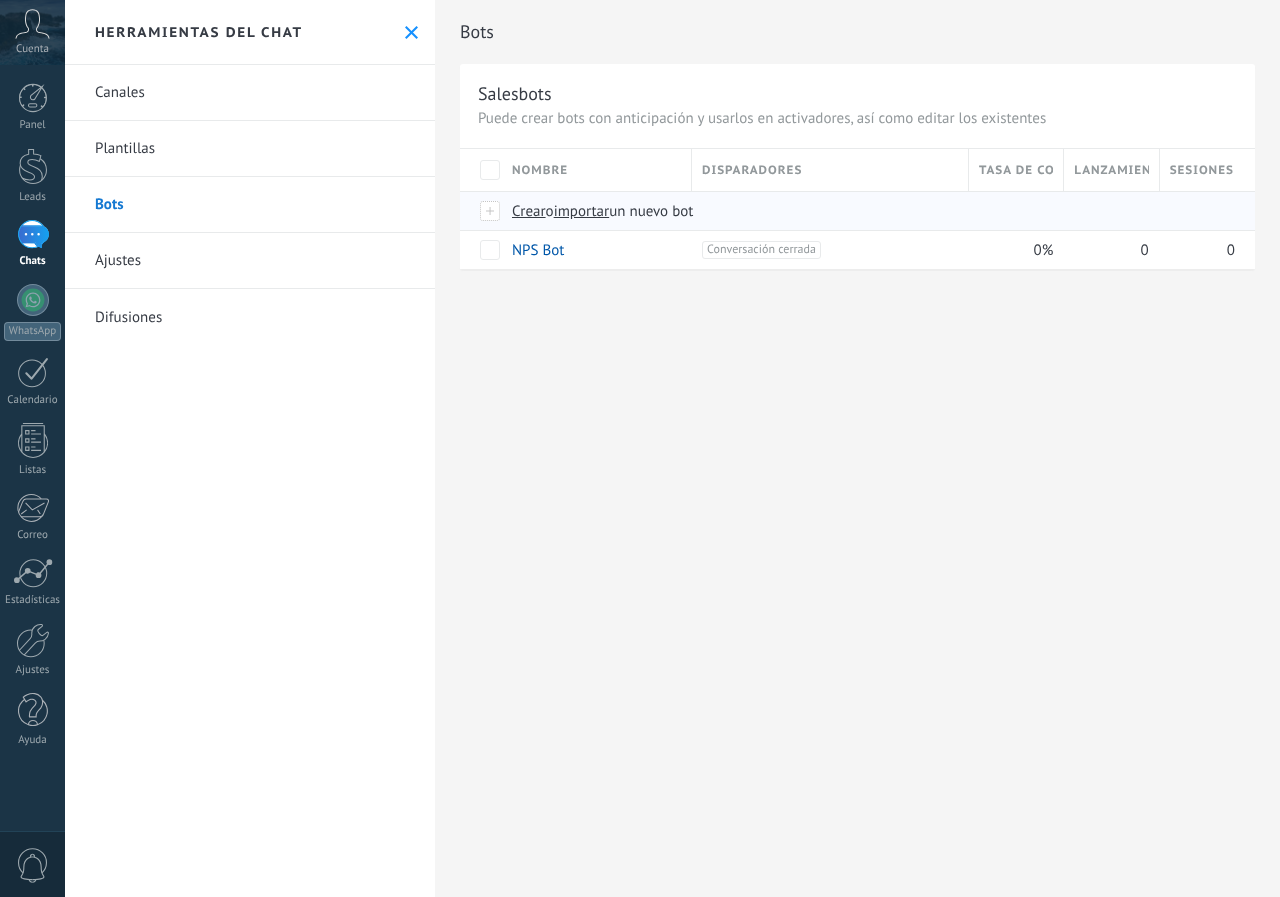 click on "Crear" at bounding box center [529, 211] 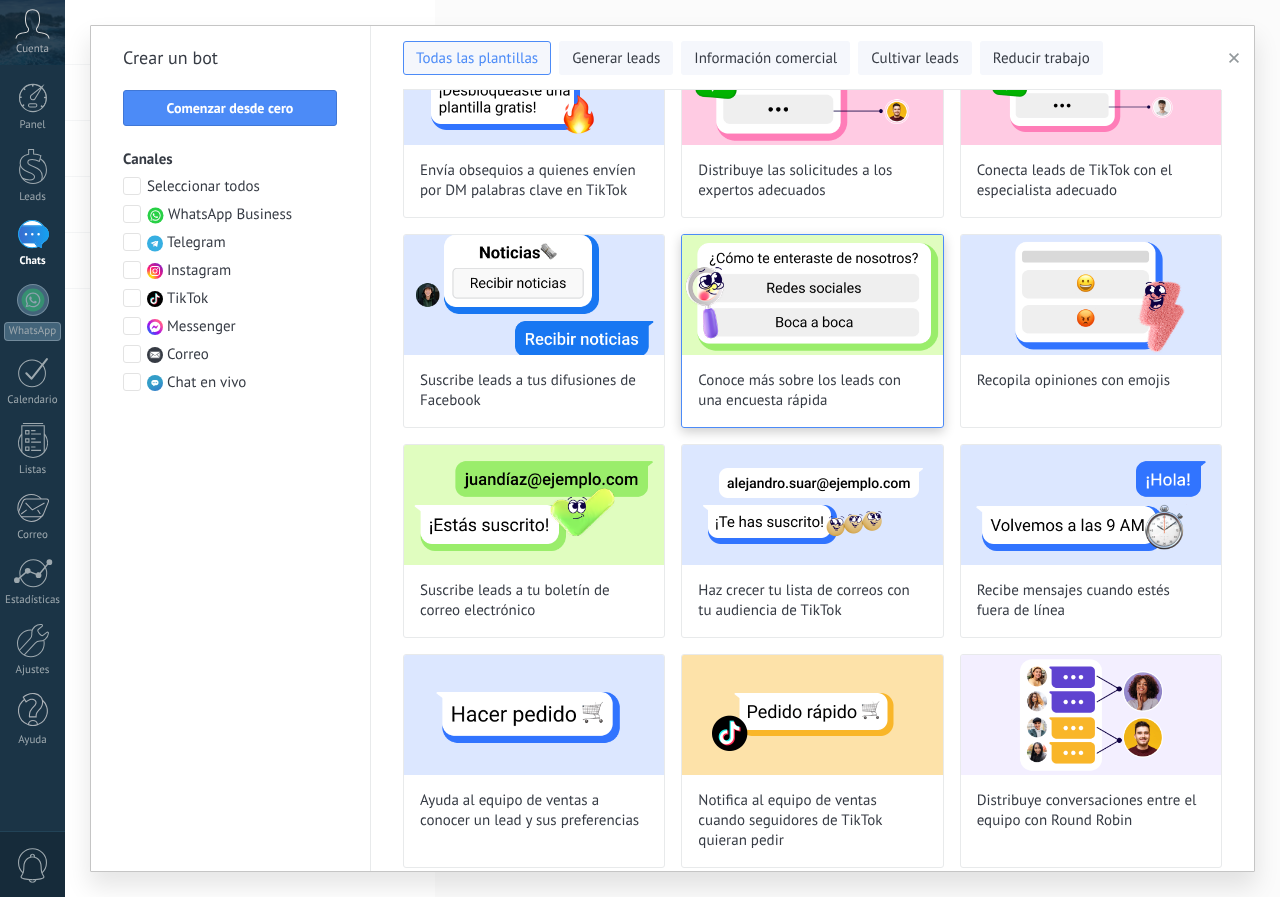 scroll, scrollTop: 1243, scrollLeft: 0, axis: vertical 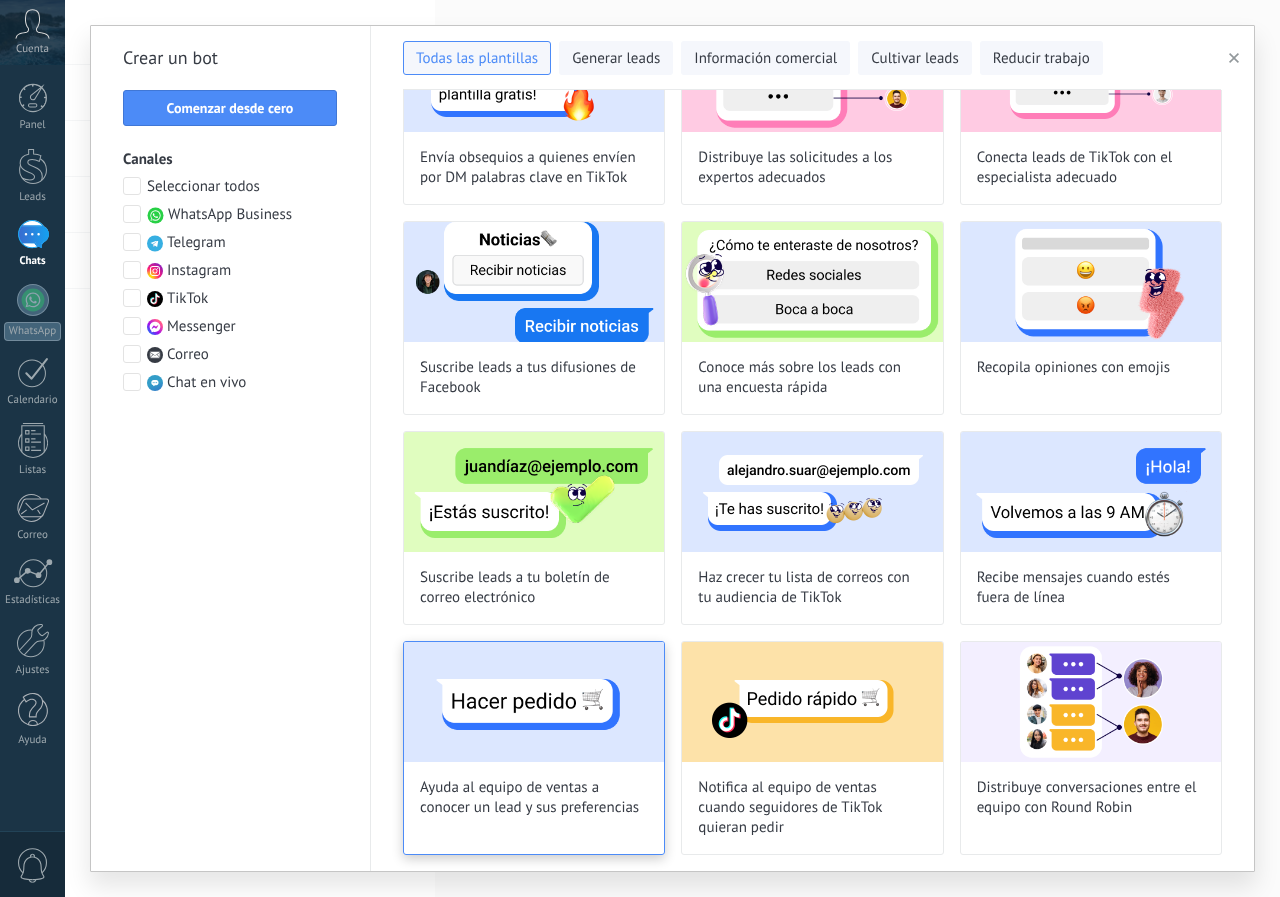 click at bounding box center (534, 702) 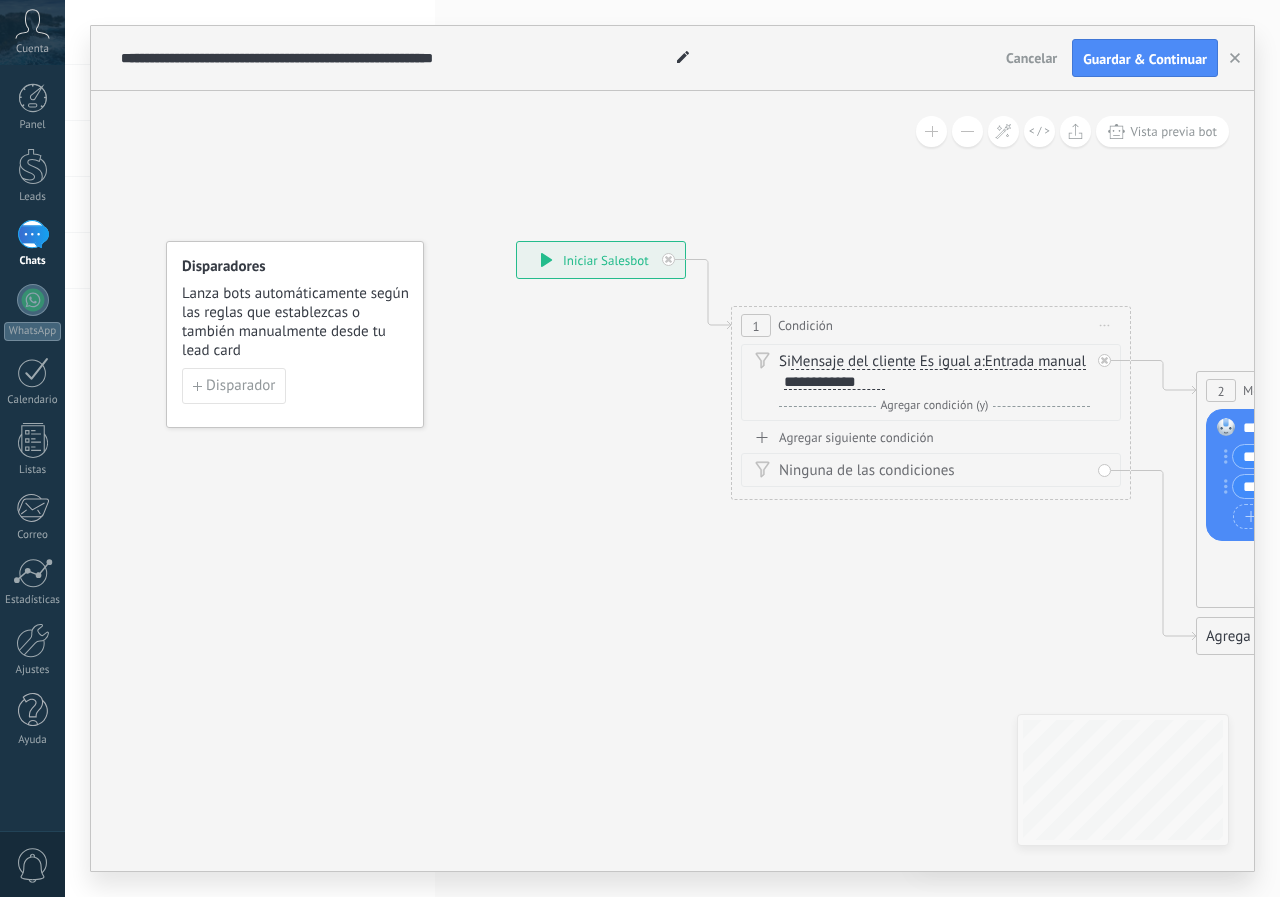 drag, startPoint x: 1002, startPoint y: 380, endPoint x: 958, endPoint y: 373, distance: 44.553337 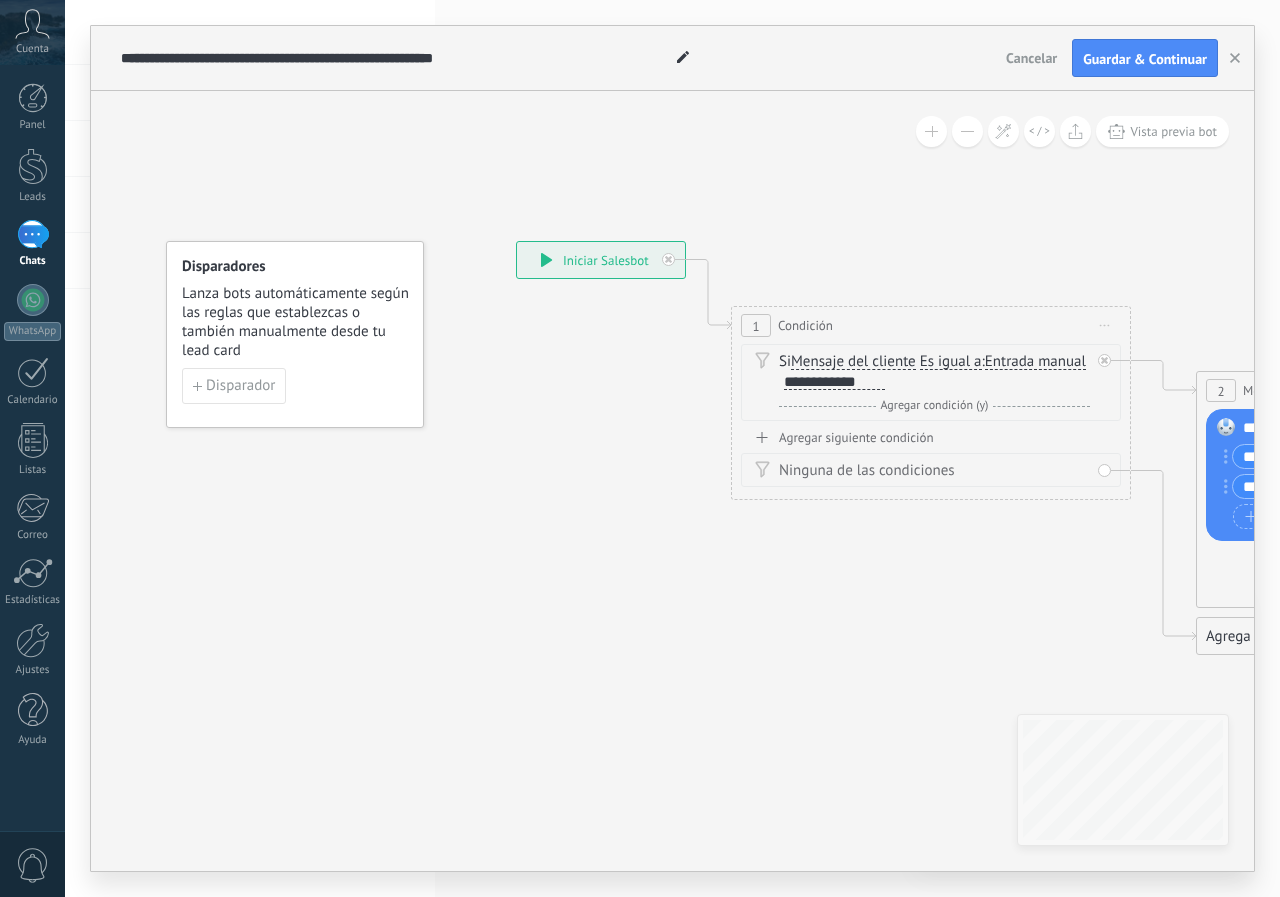 click on "Si
Mensaje del cliente
Mensaje del cliente
Emoción de la conversación
Comentario del cliente
El cliente
Código de chat activo
Mensajero de chat activo
Fuente de cliente potencial
Estado de la conversación
Estado de respuesta
Estado de interacción
a" at bounding box center (934, 372) 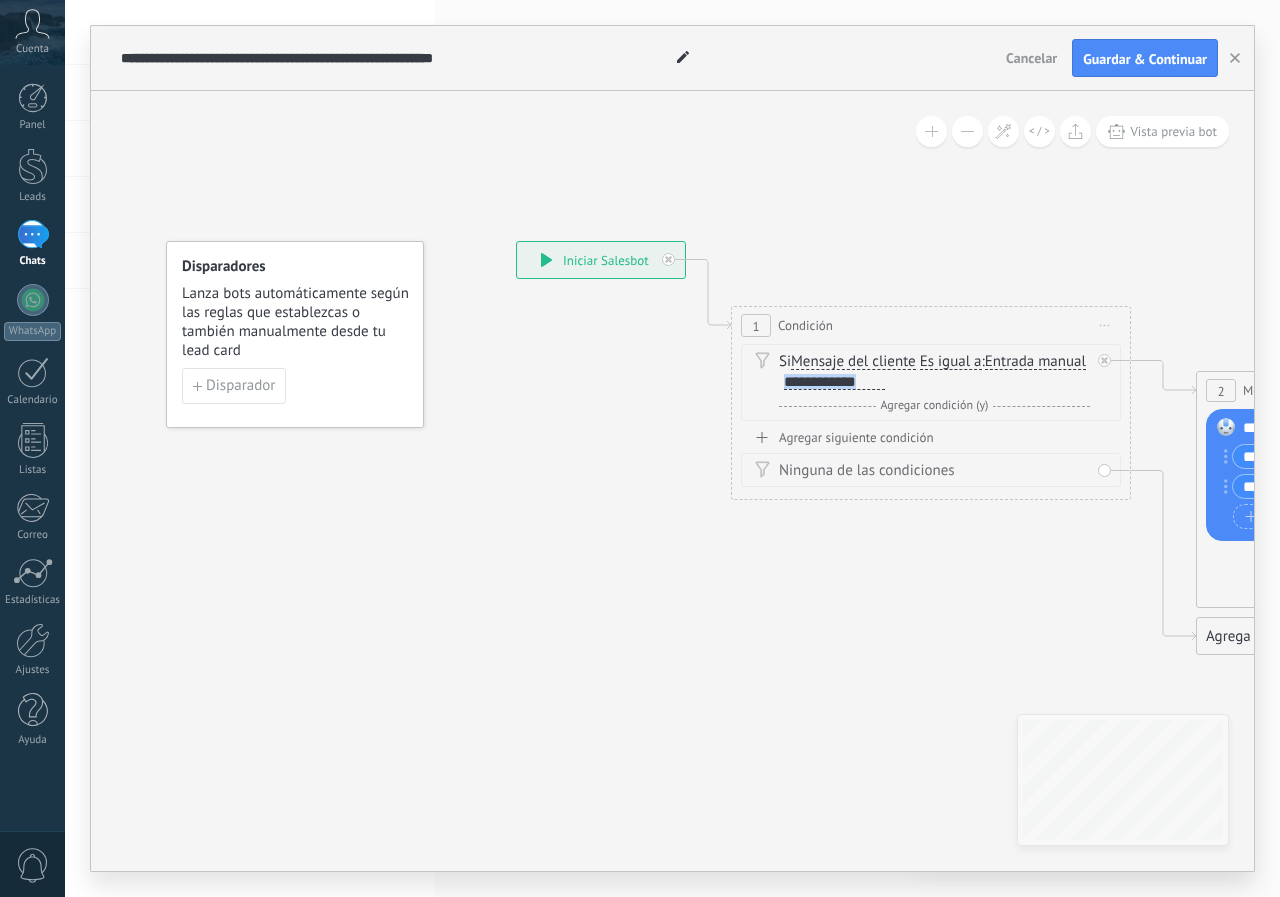 drag, startPoint x: 985, startPoint y: 380, endPoint x: 881, endPoint y: 368, distance: 104.69002 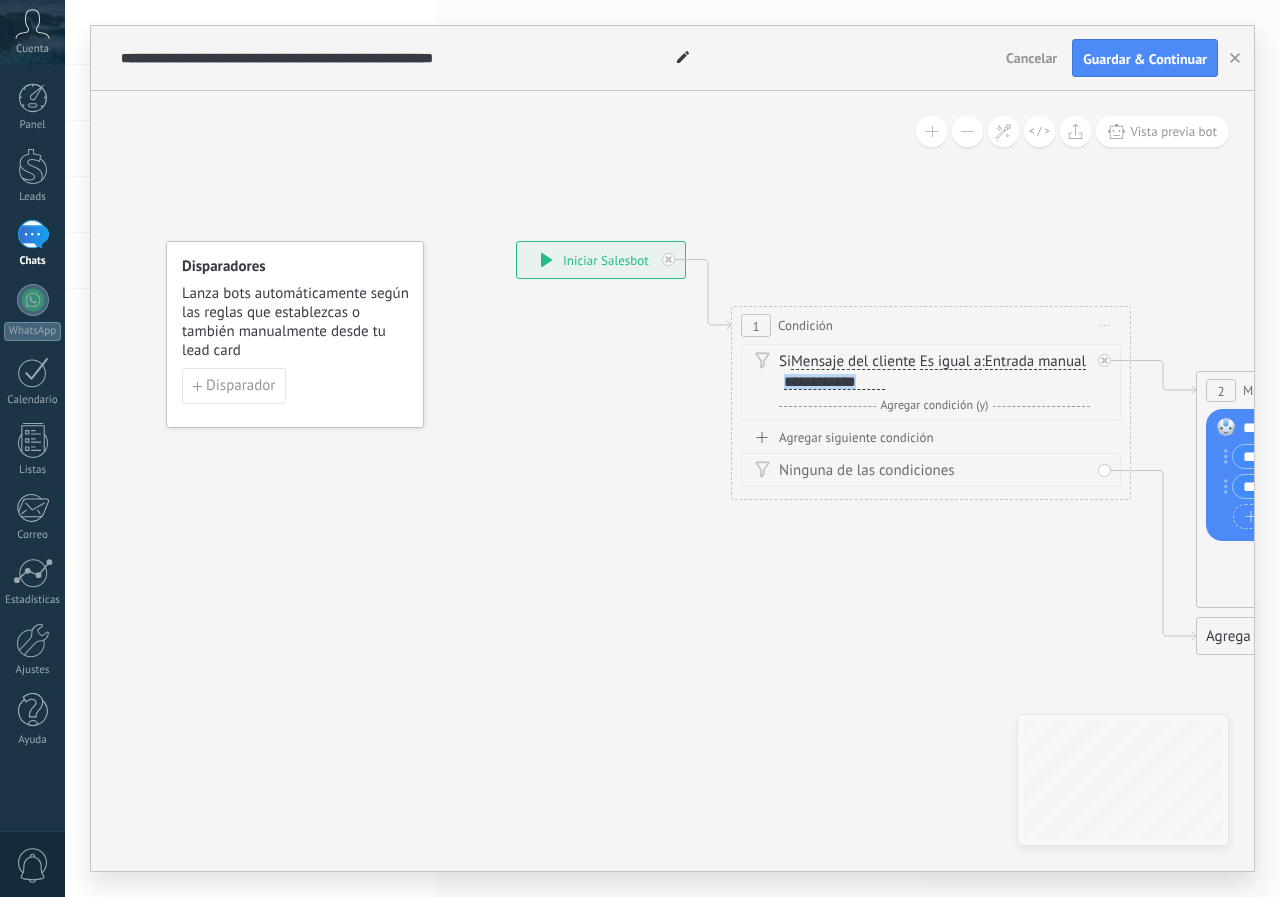 click on "Si
Mensaje del cliente
Mensaje del cliente
Emoción de la conversación
Comentario del cliente
El cliente
Código de chat activo
Mensajero de chat activo
Fuente de cliente potencial
Estado de la conversación
Estado de respuesta
Estado de interacción
a" at bounding box center (934, 372) 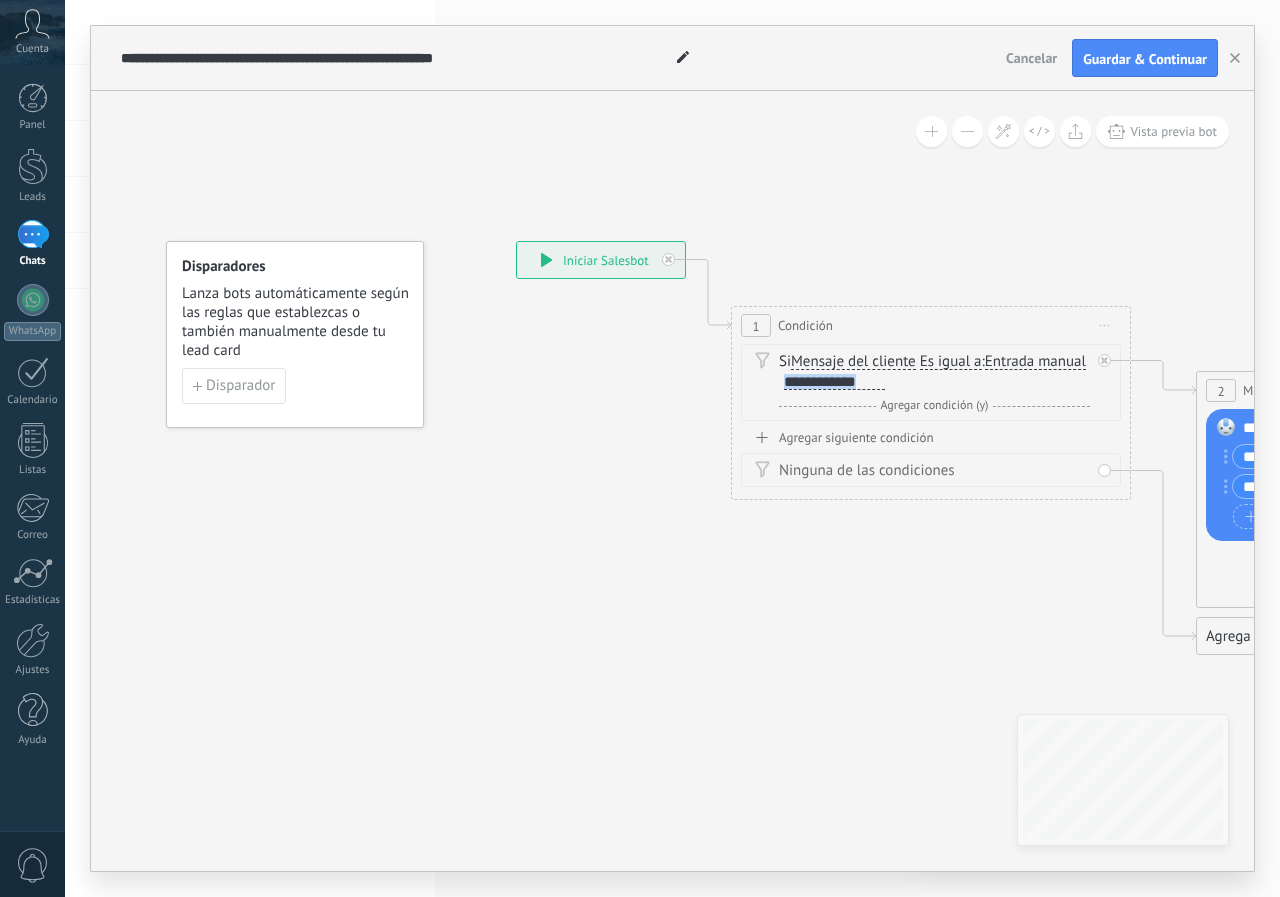 click on "Si
Mensaje del cliente
Mensaje del cliente
Emoción de la conversación
Comentario del cliente
El cliente
Código de chat activo
Mensajero de chat activo
Fuente de cliente potencial
Estado de la conversación
Estado de respuesta
Estado de interacción
a" at bounding box center (934, 372) 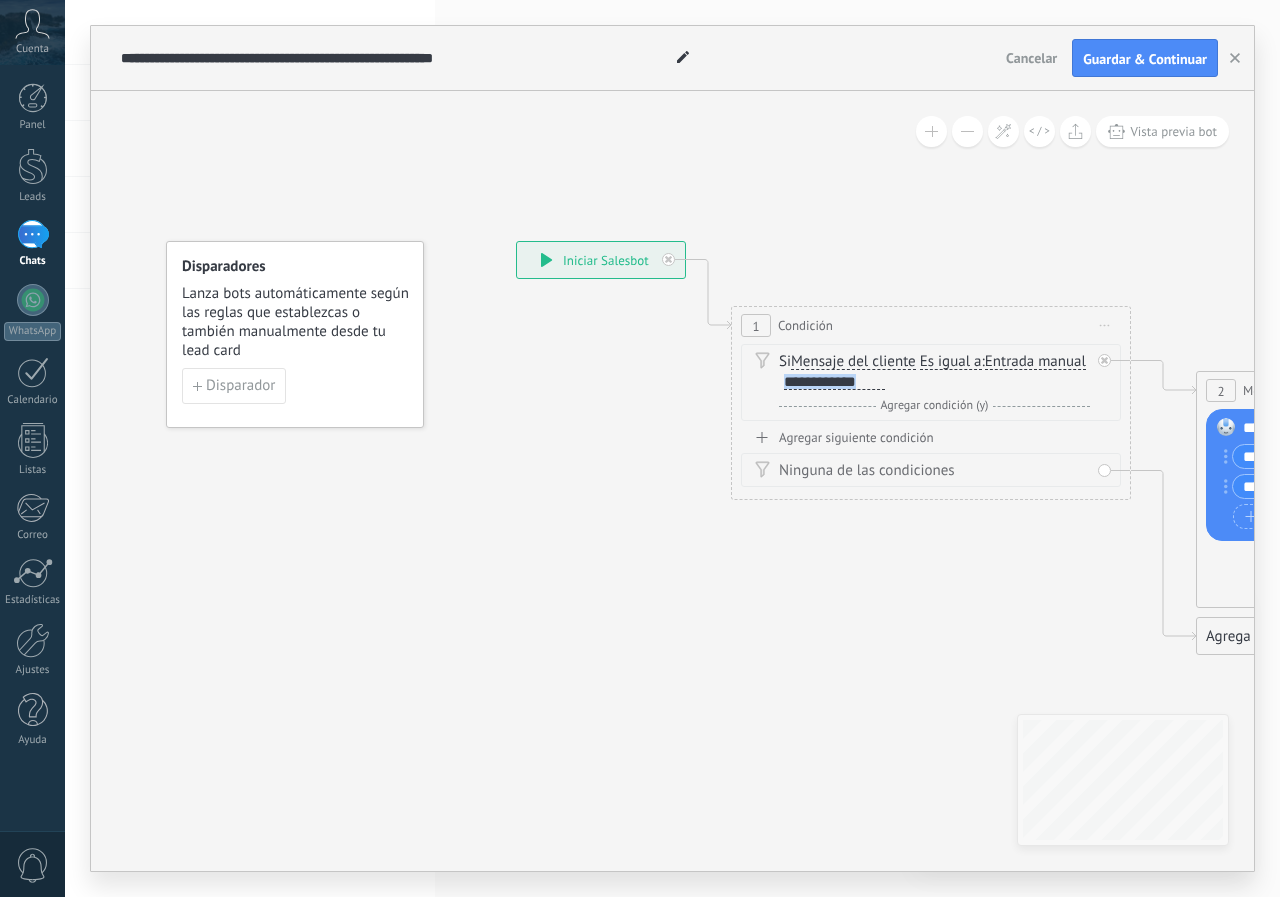 click on "**********" at bounding box center (834, 382) 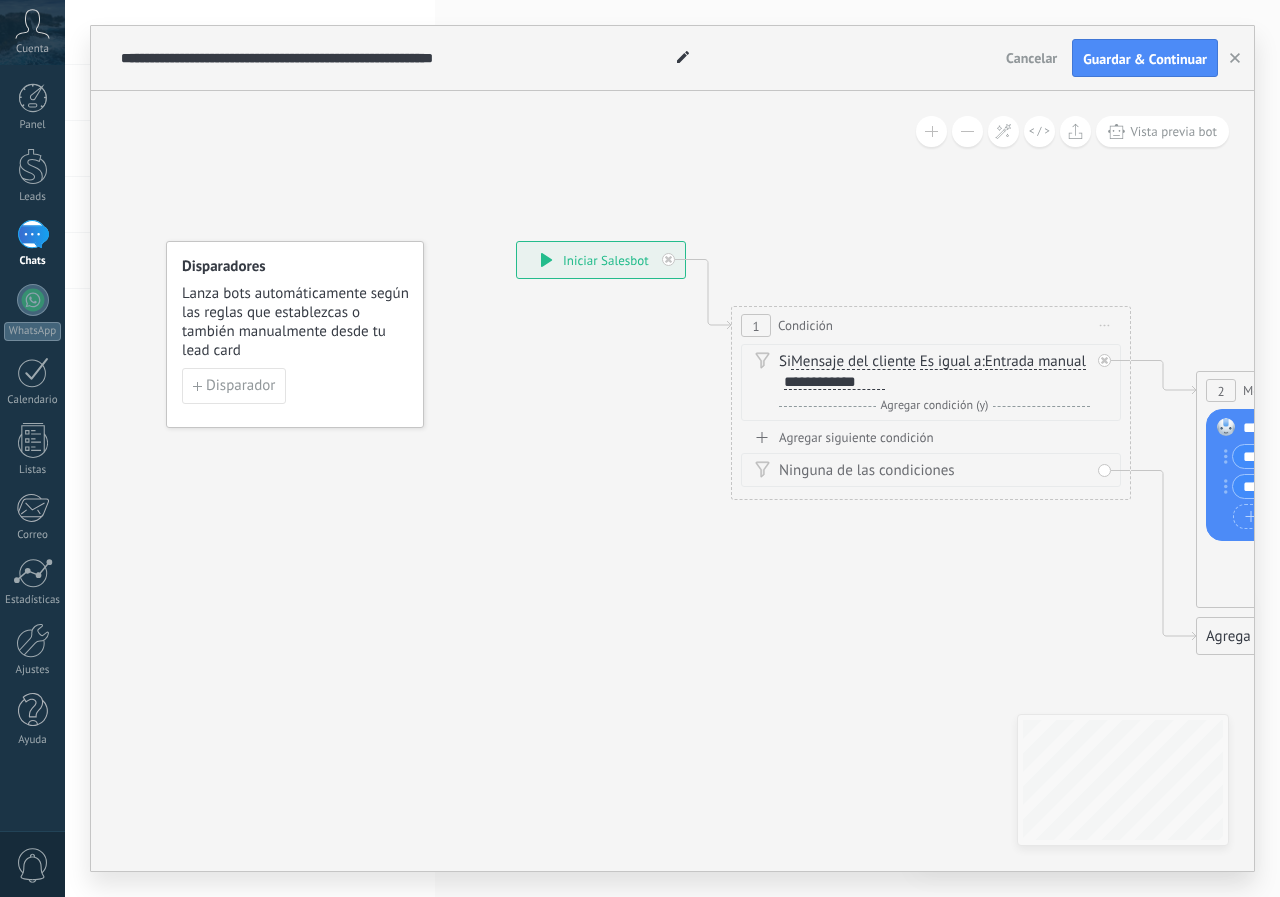 click on "**********" at bounding box center (834, 382) 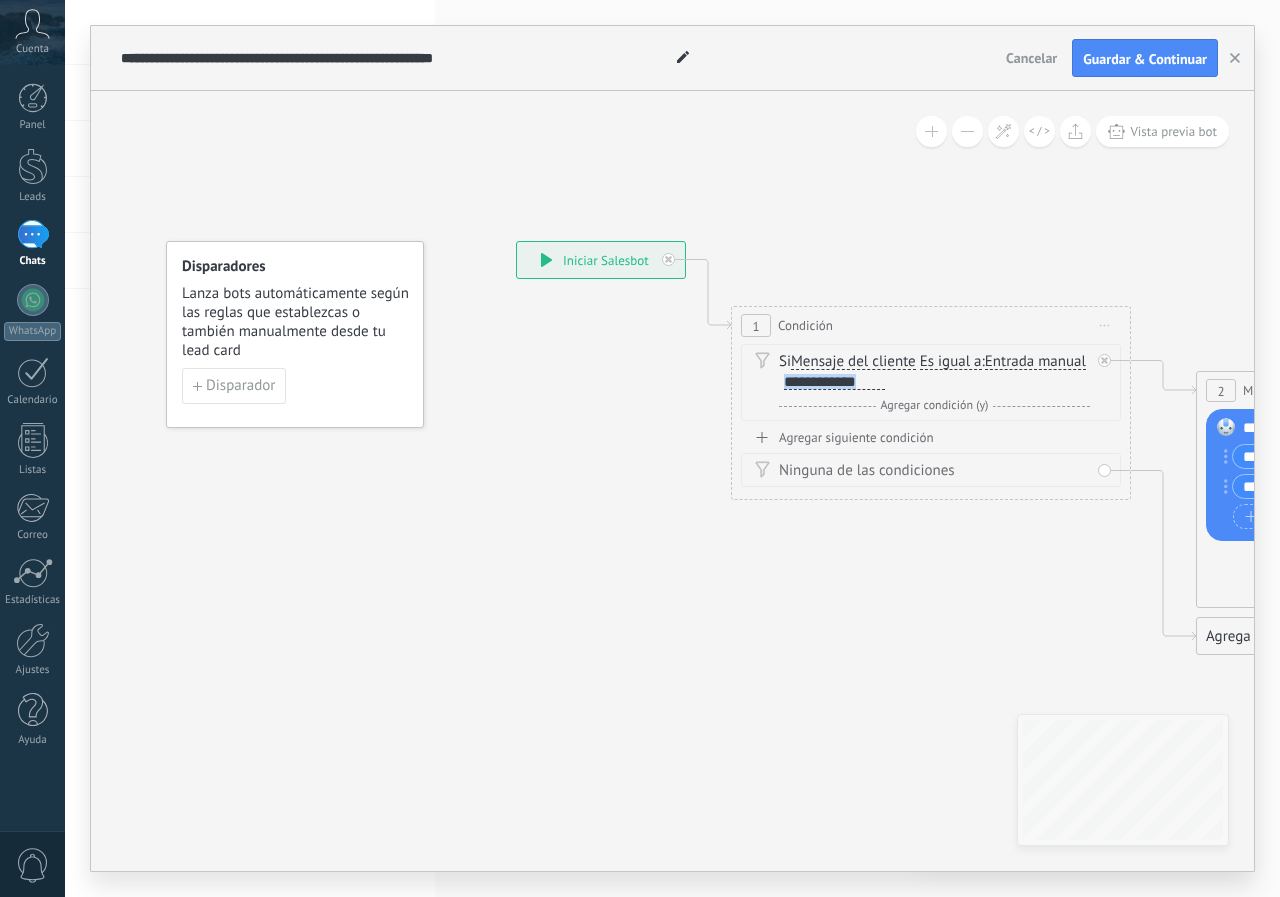 click on "**********" at bounding box center (834, 382) 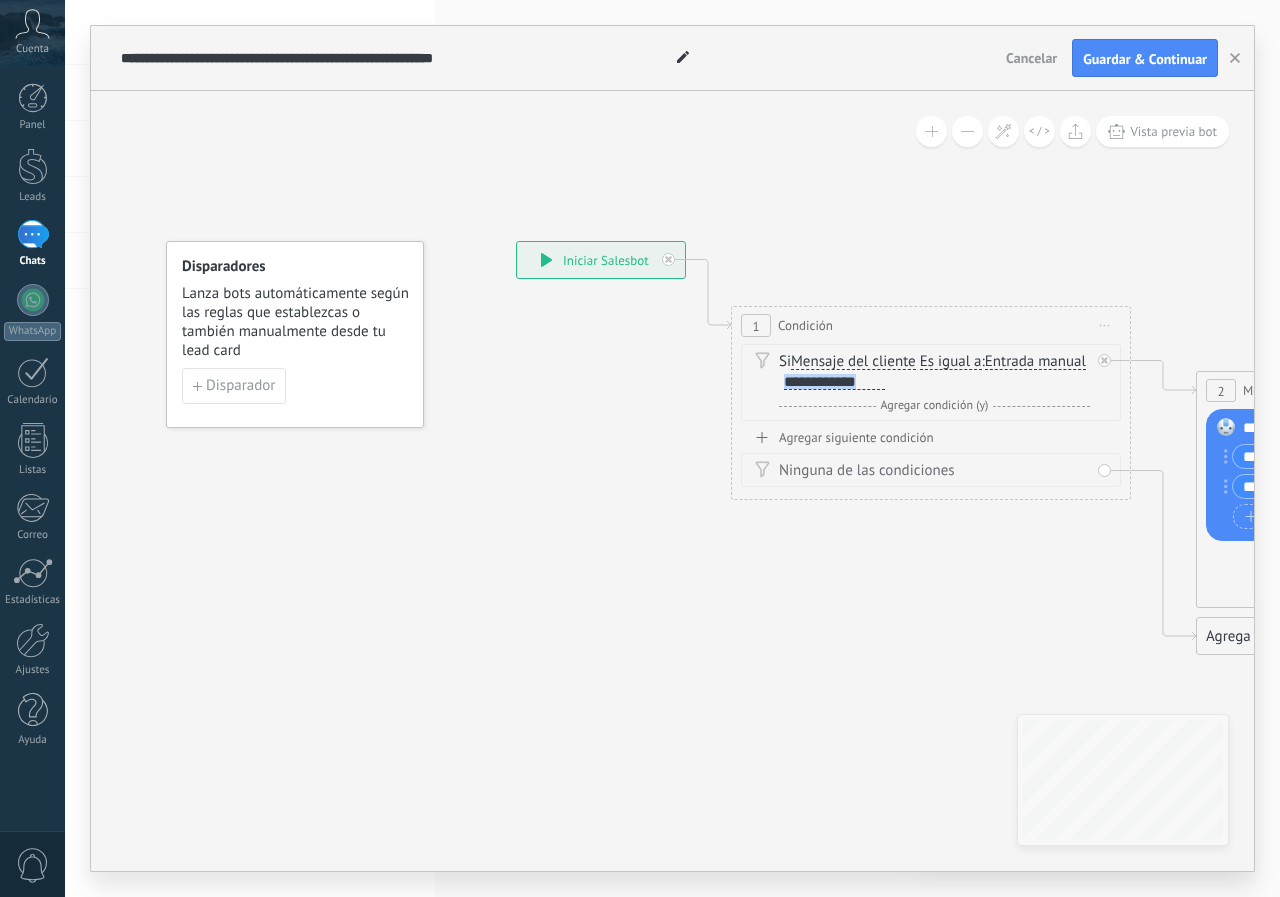click on "**********" at bounding box center (834, 382) 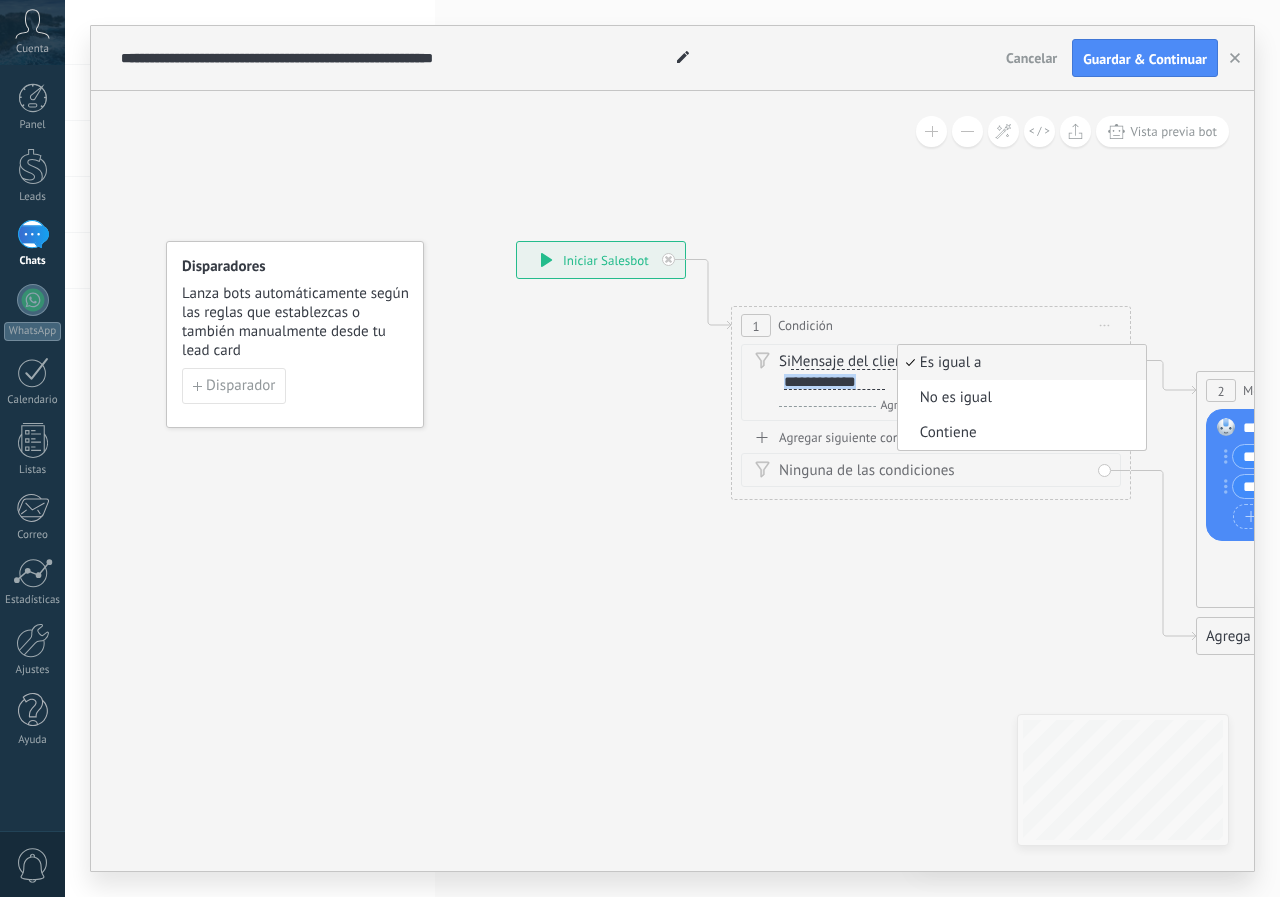 click on "Si
Mensaje del cliente
Mensaje del cliente
Emoción de la conversación
Comentario del cliente
El cliente
Código de chat activo
Mensajero de chat activo
Fuente de cliente potencial
Estado de la conversación
de" at bounding box center (931, 382) 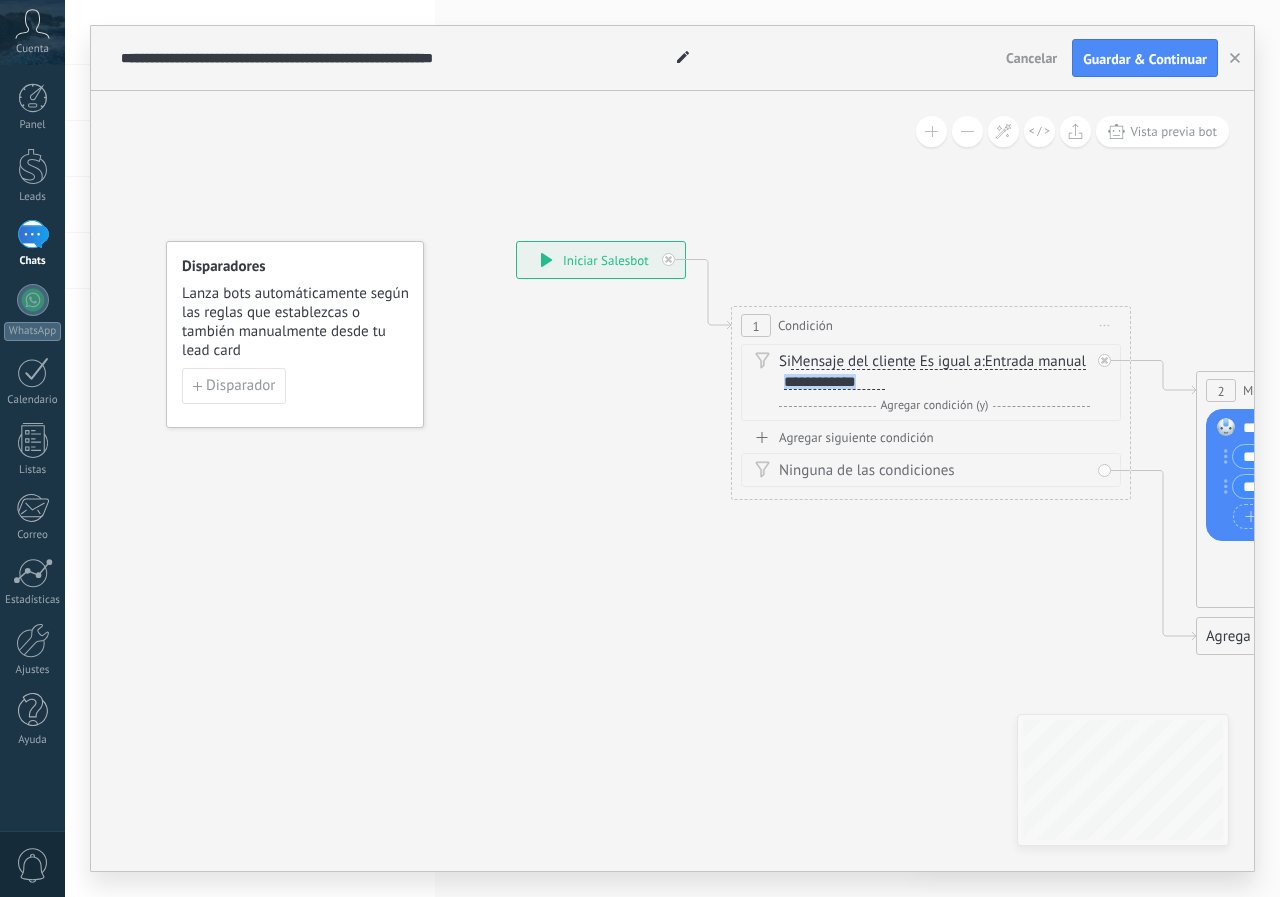 click on "Mensaje del cliente" at bounding box center [853, 362] 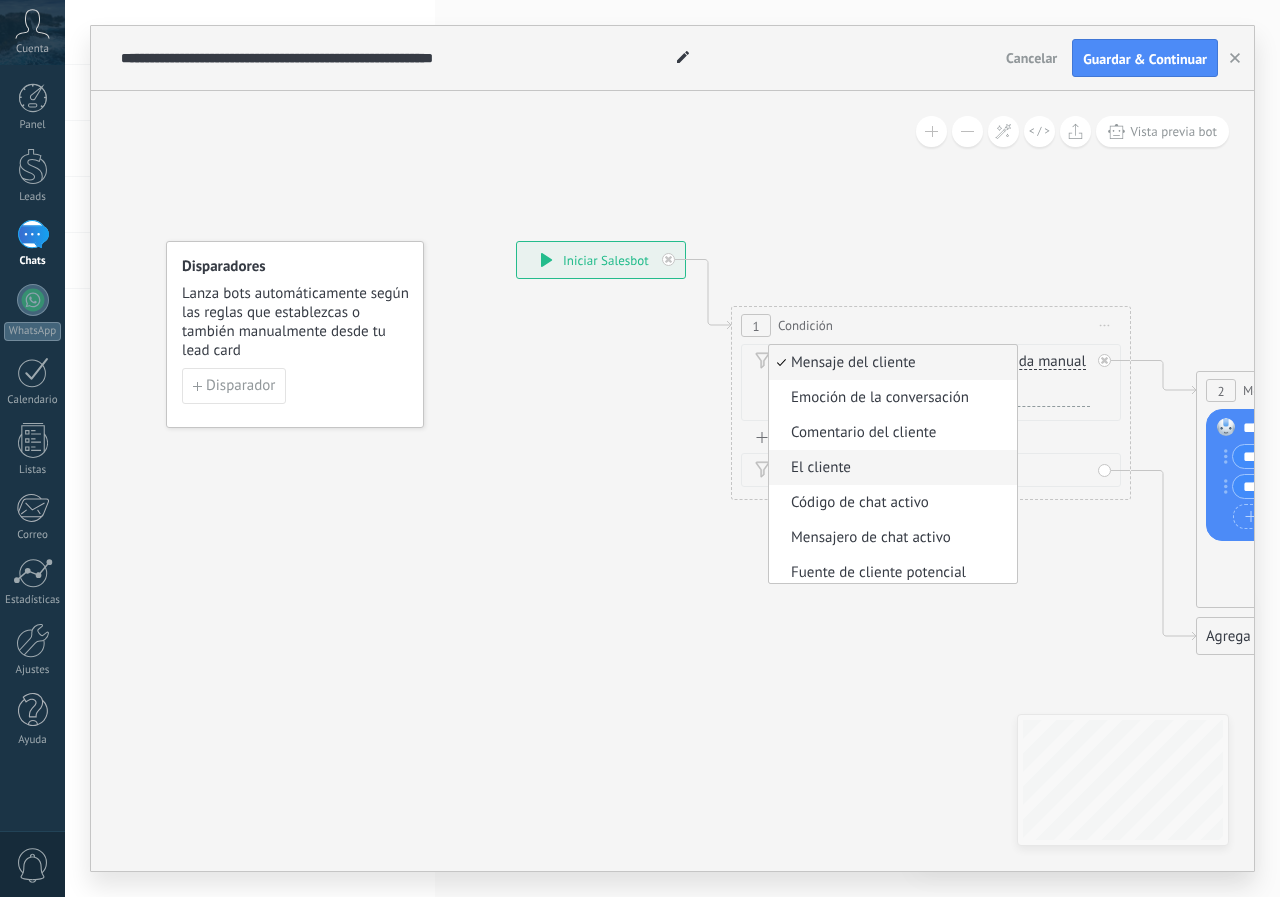 click on "El cliente" at bounding box center (890, 468) 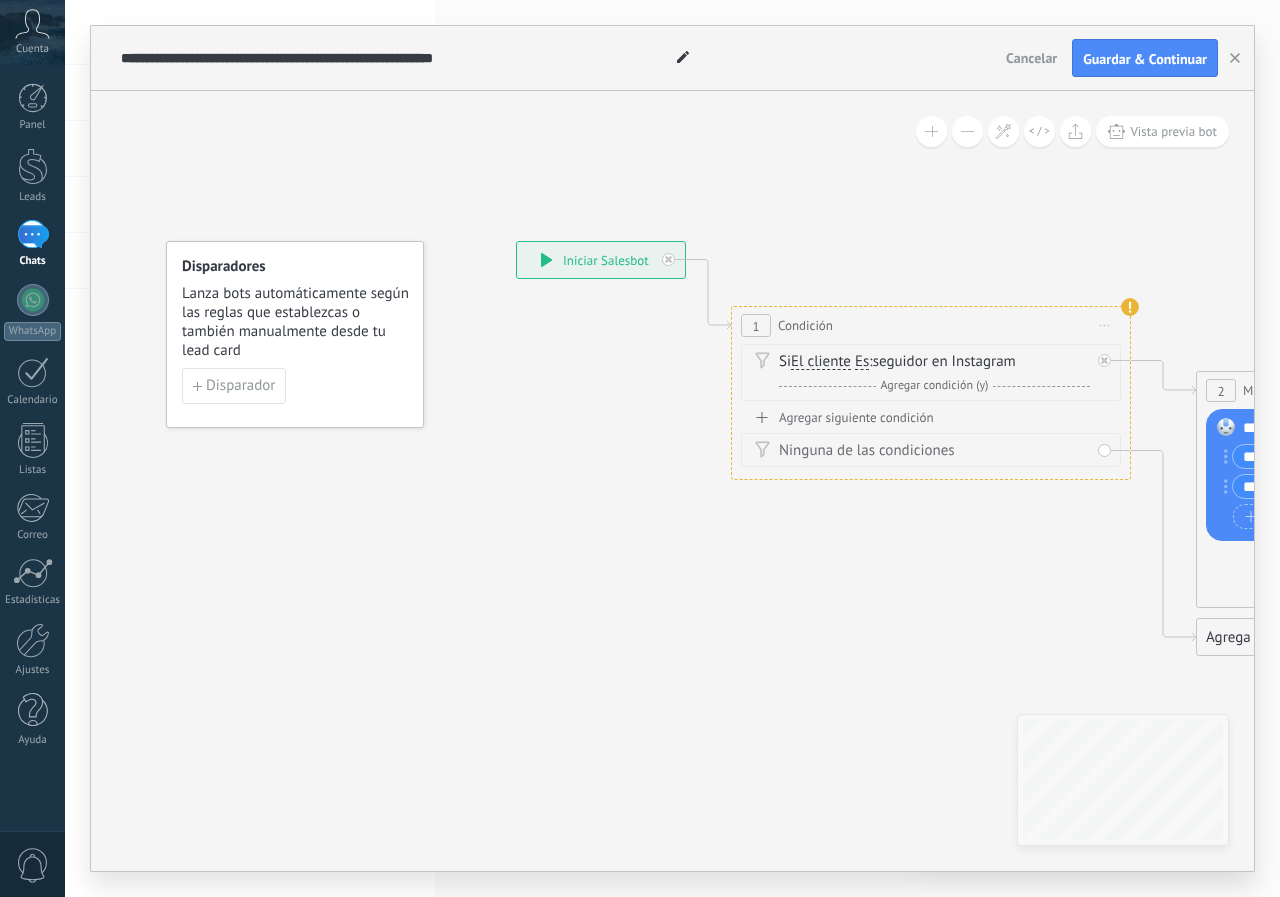 click on "seguidor en Instagram
Vacío
seguidor en Instagram
seguidor en Instagram
Vacío
seguidor en Instagram" at bounding box center [944, 361] 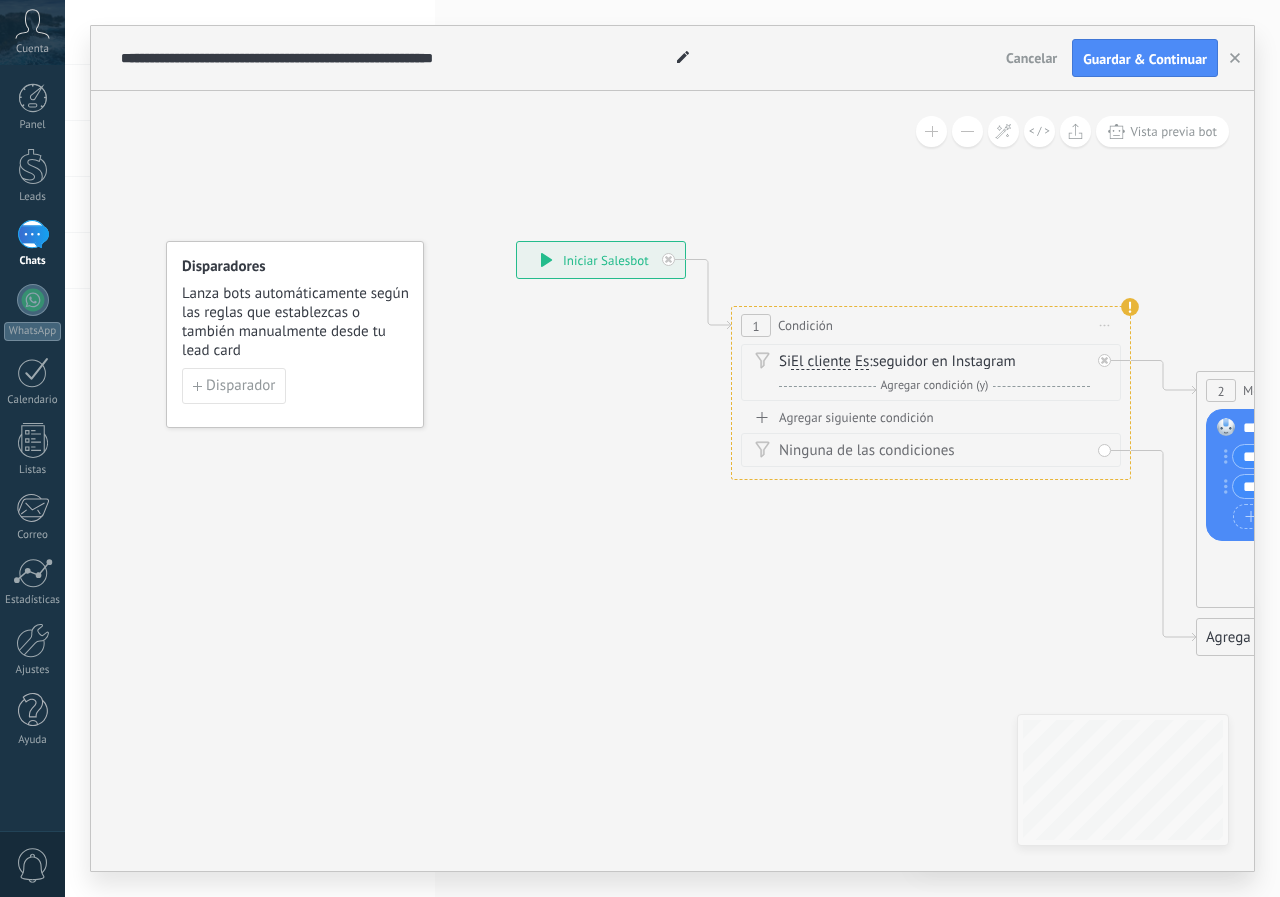 click on "seguidor en Instagram
Vacío
seguidor en Instagram
seguidor en Instagram
Vacío
seguidor en Instagram" at bounding box center [944, 361] 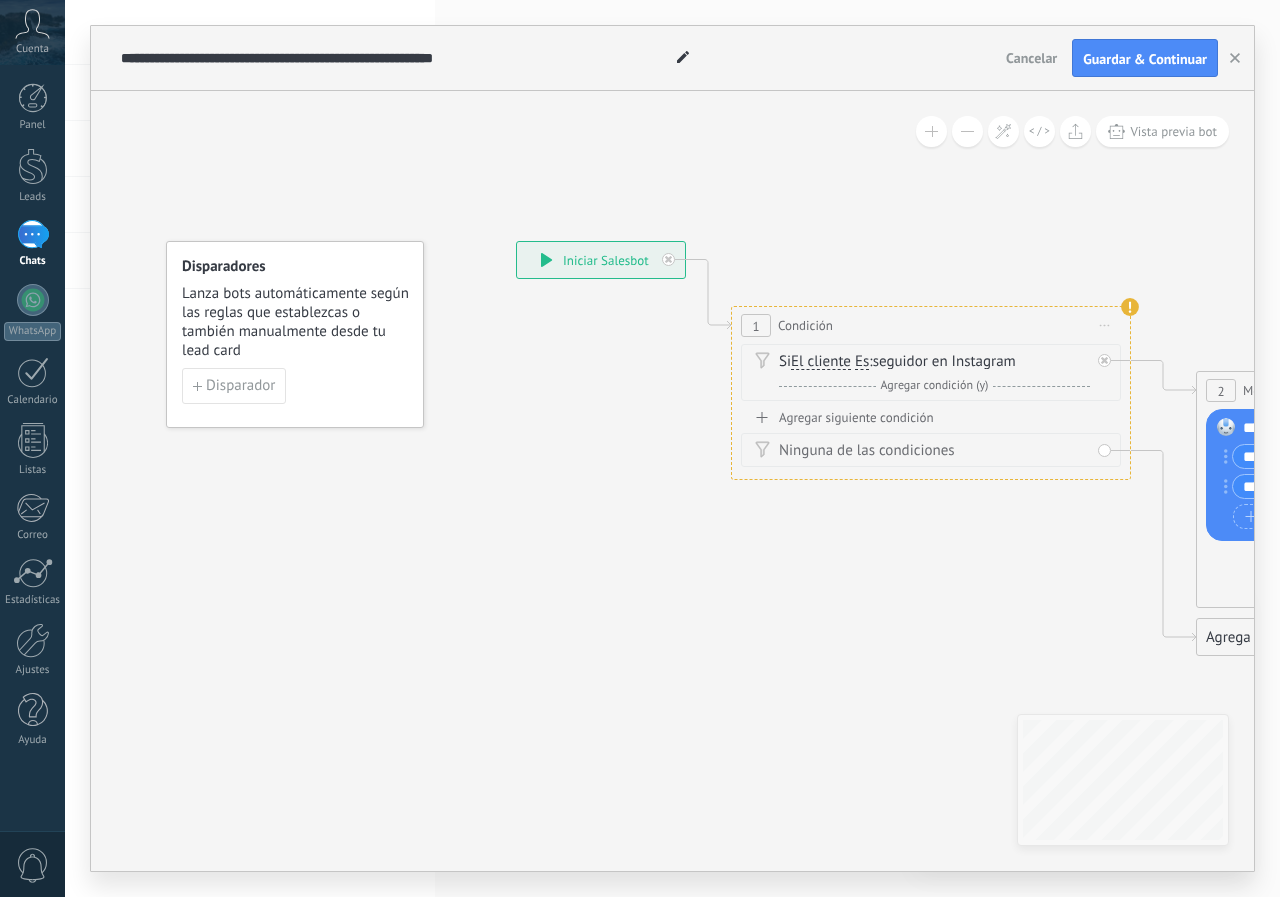 click on "Es" at bounding box center [970, 362] 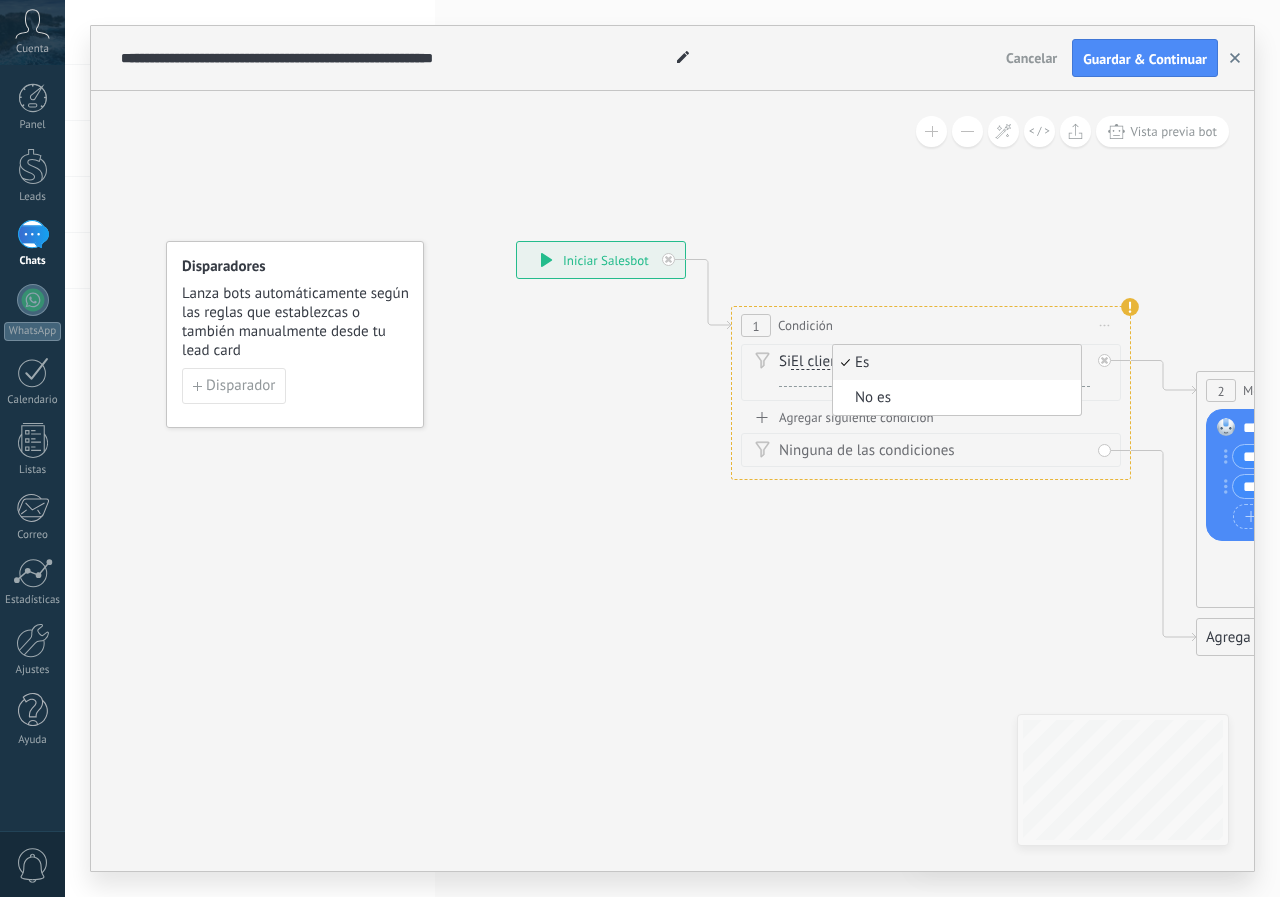 click at bounding box center (1235, 58) 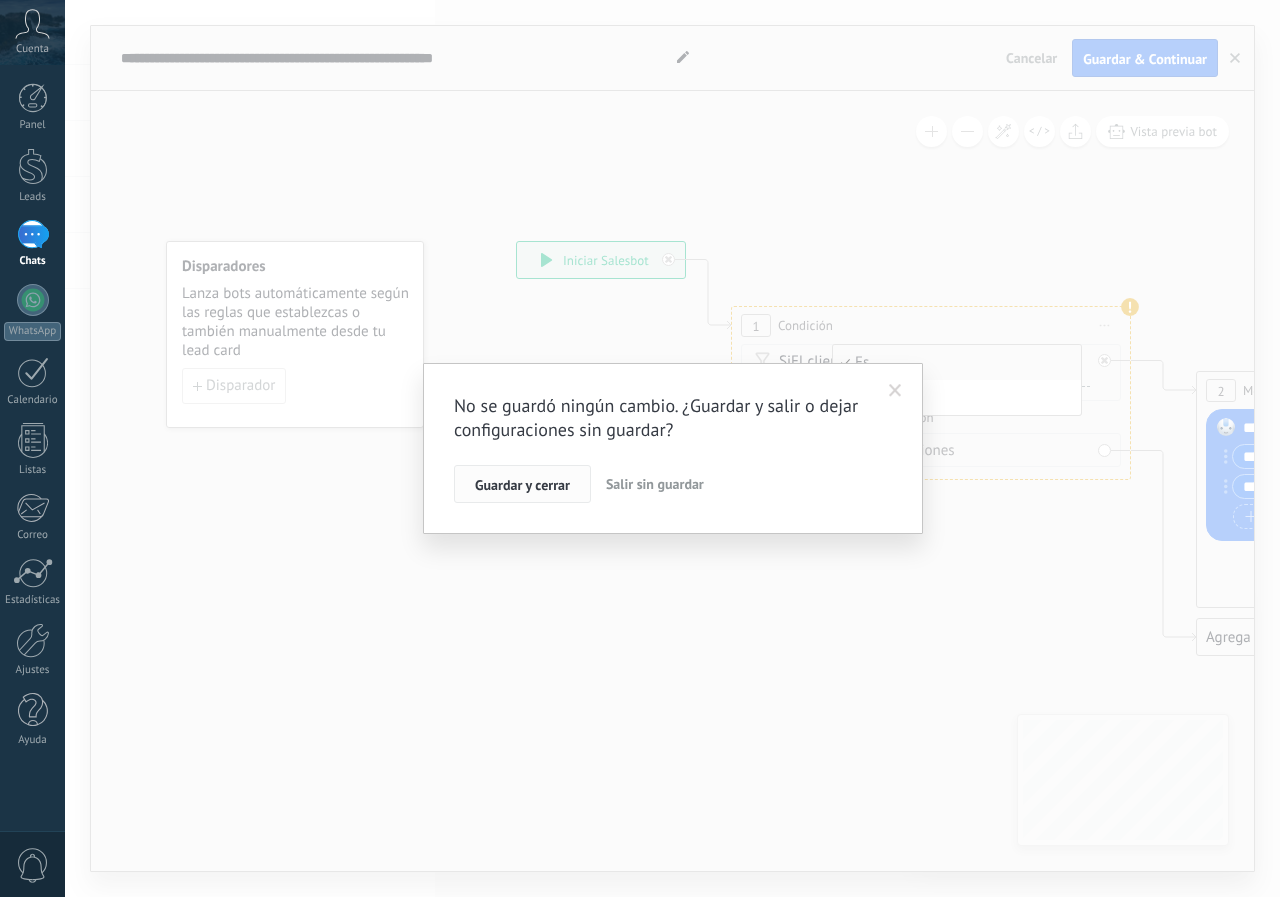 click on "Guardar y cerrar" at bounding box center [522, 485] 